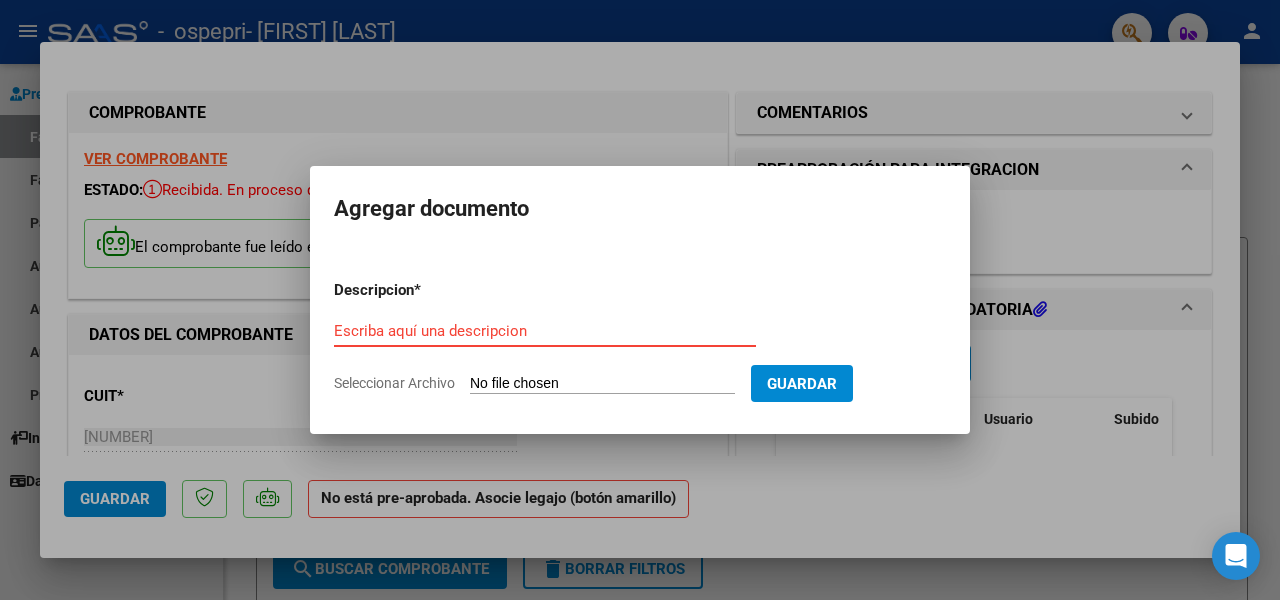 scroll, scrollTop: 0, scrollLeft: 0, axis: both 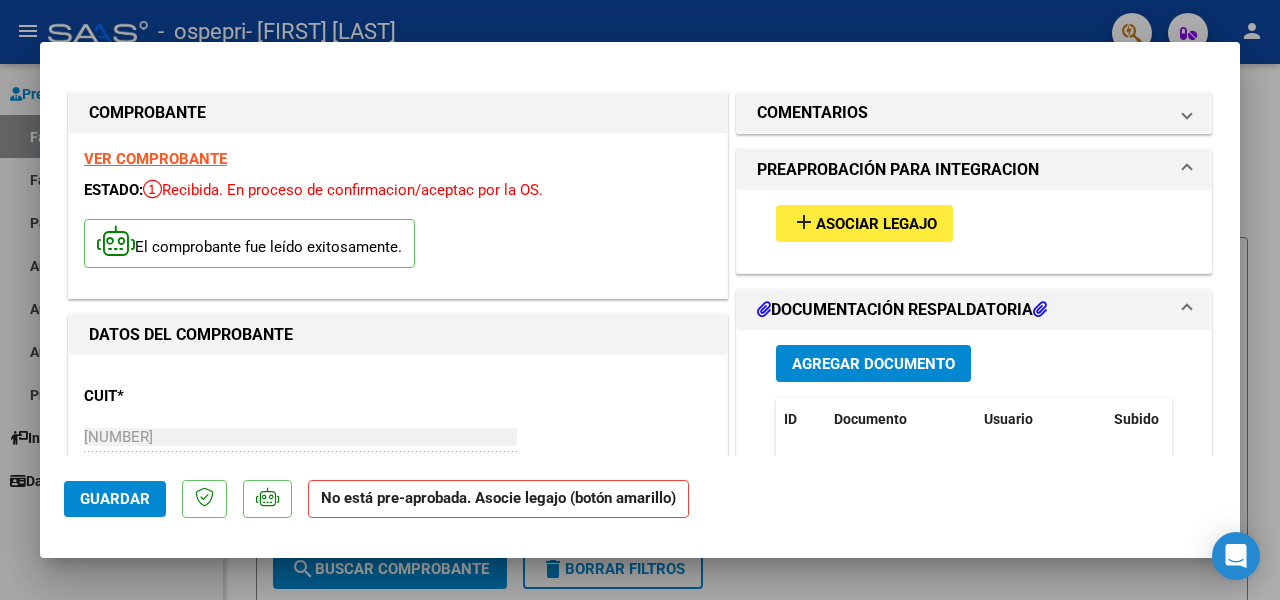click at bounding box center [640, 300] 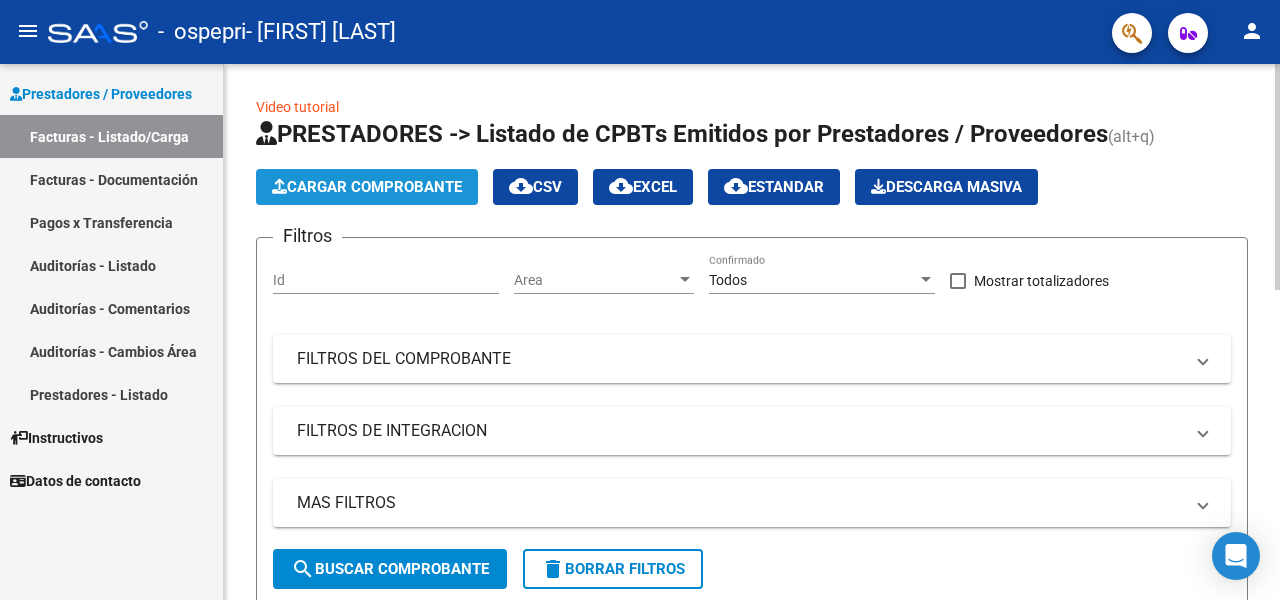 click on "Cargar Comprobante" 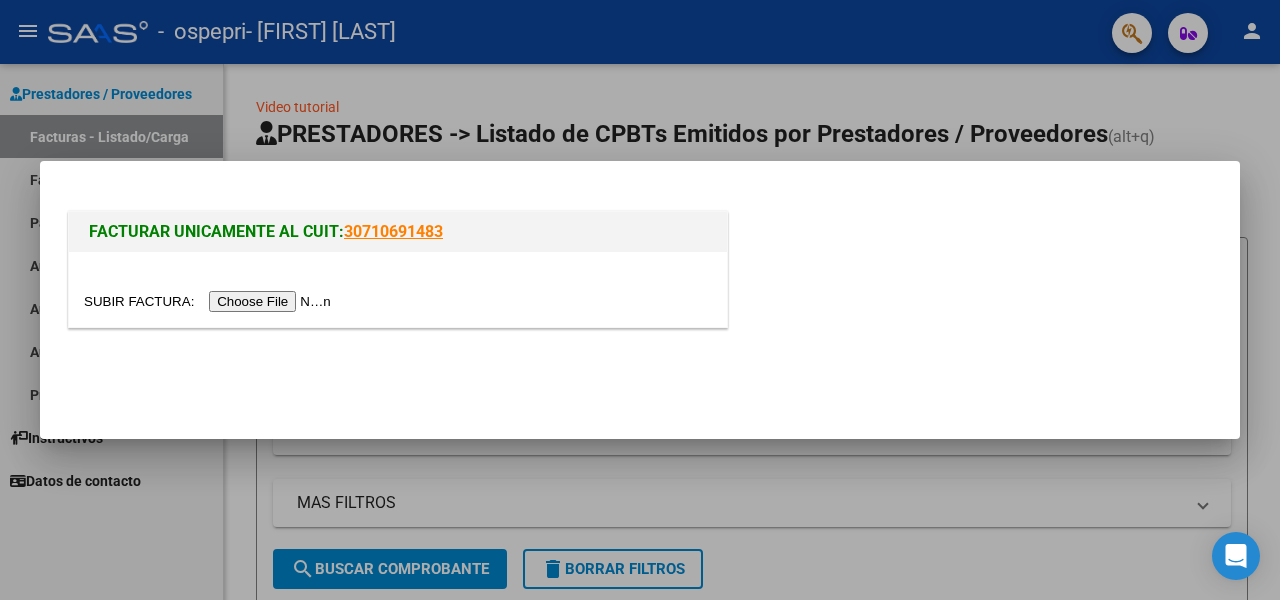 click at bounding box center (210, 301) 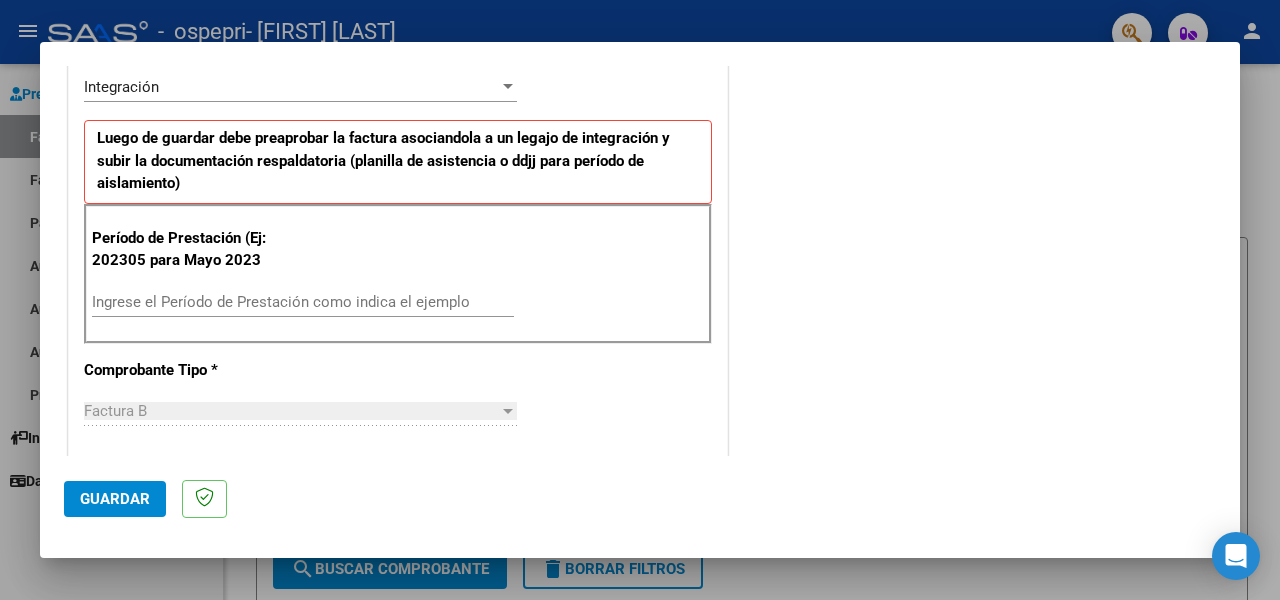 scroll, scrollTop: 500, scrollLeft: 0, axis: vertical 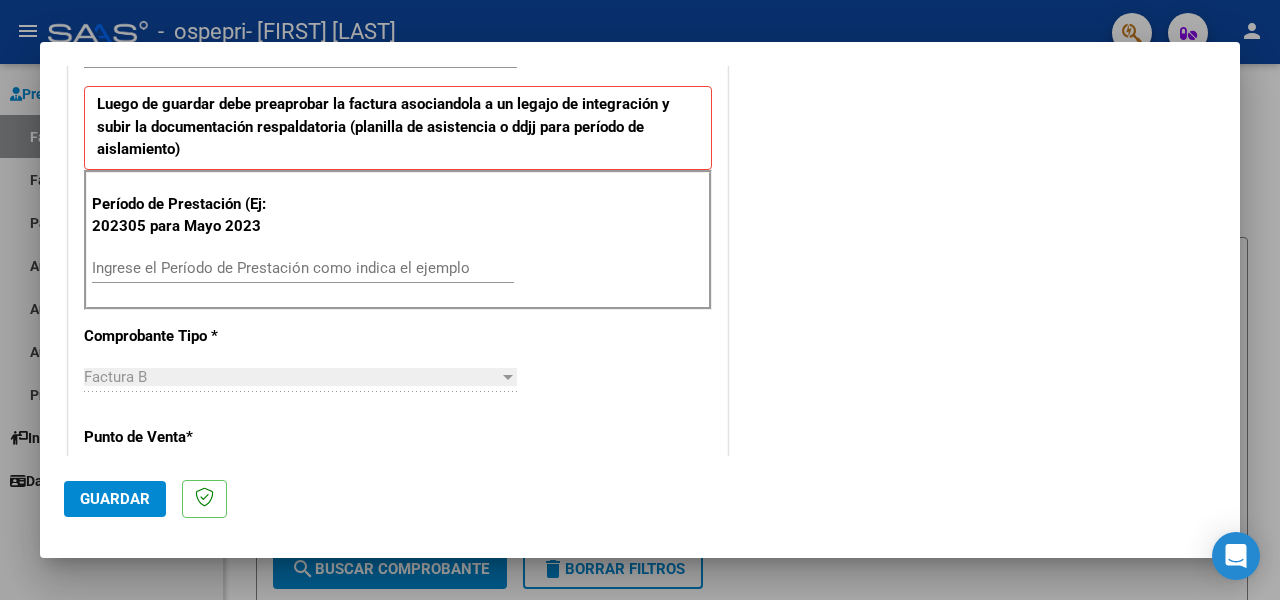 click on "Ingrese el Período de Prestación como indica el ejemplo" at bounding box center [303, 268] 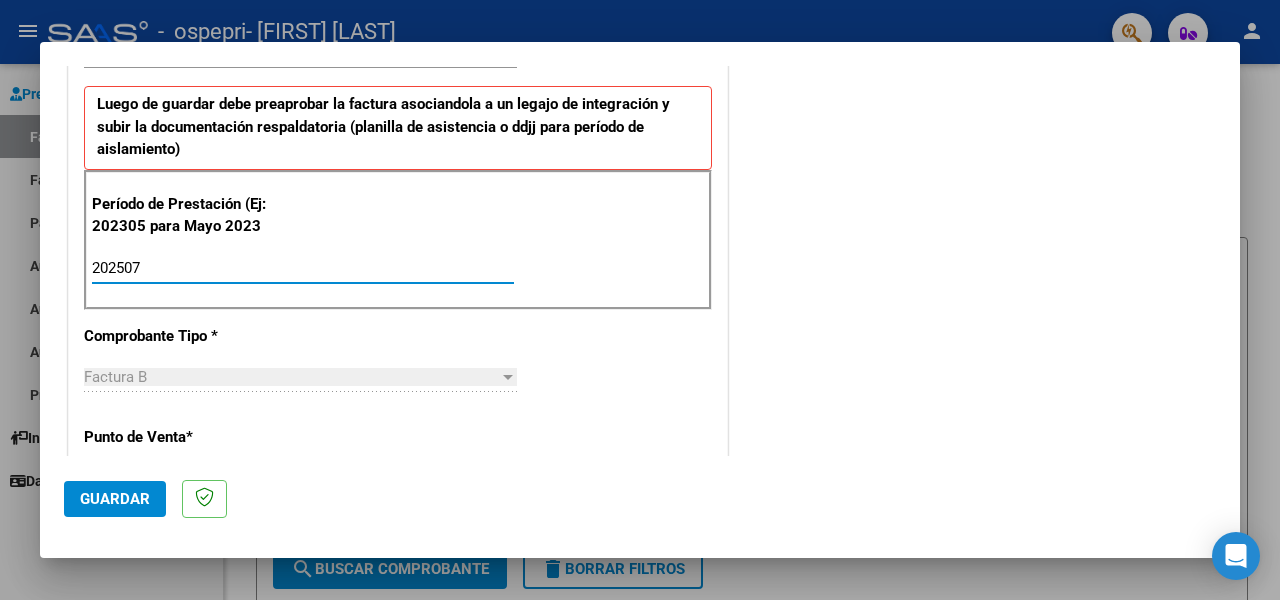 type on "202507" 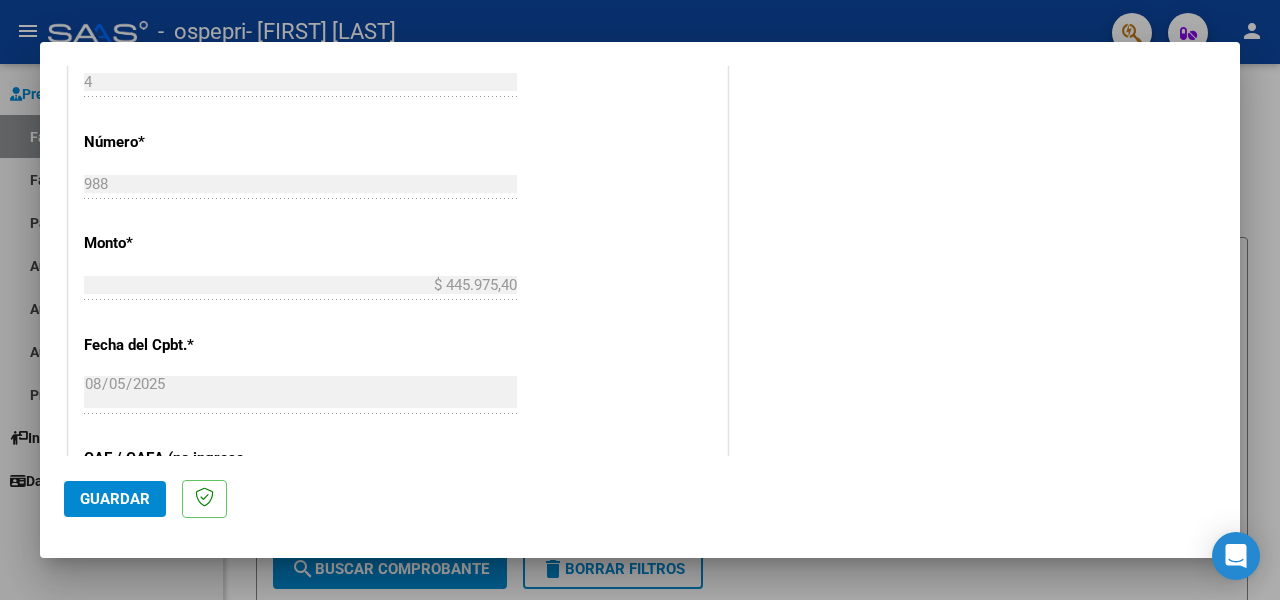 scroll, scrollTop: 900, scrollLeft: 0, axis: vertical 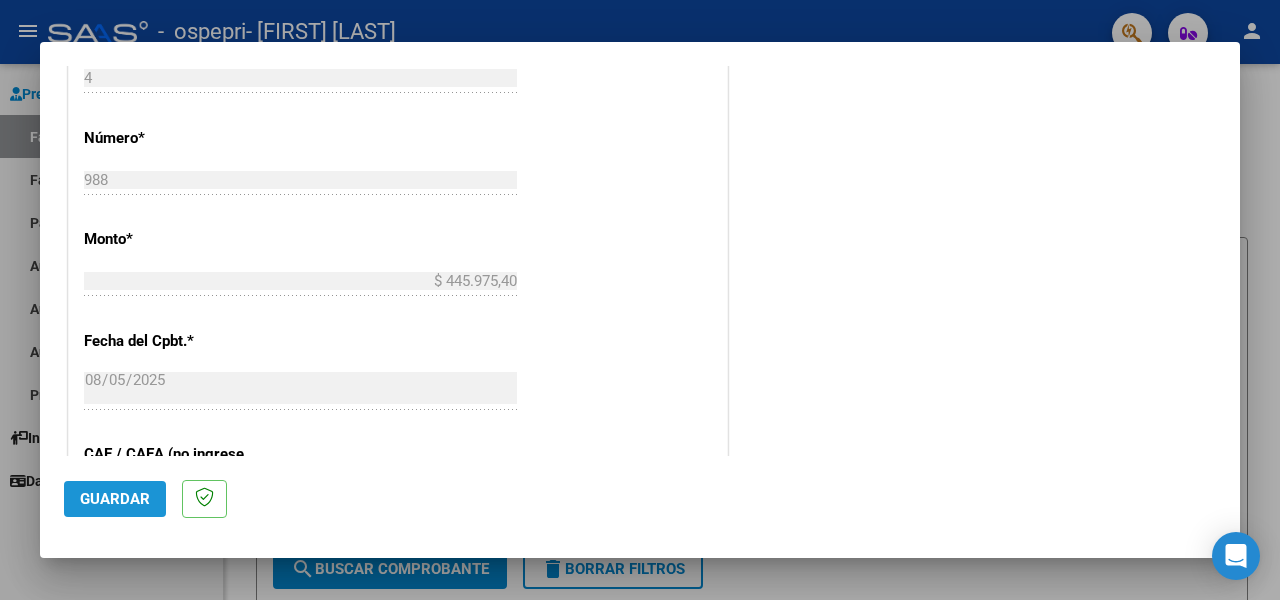 click on "Guardar" 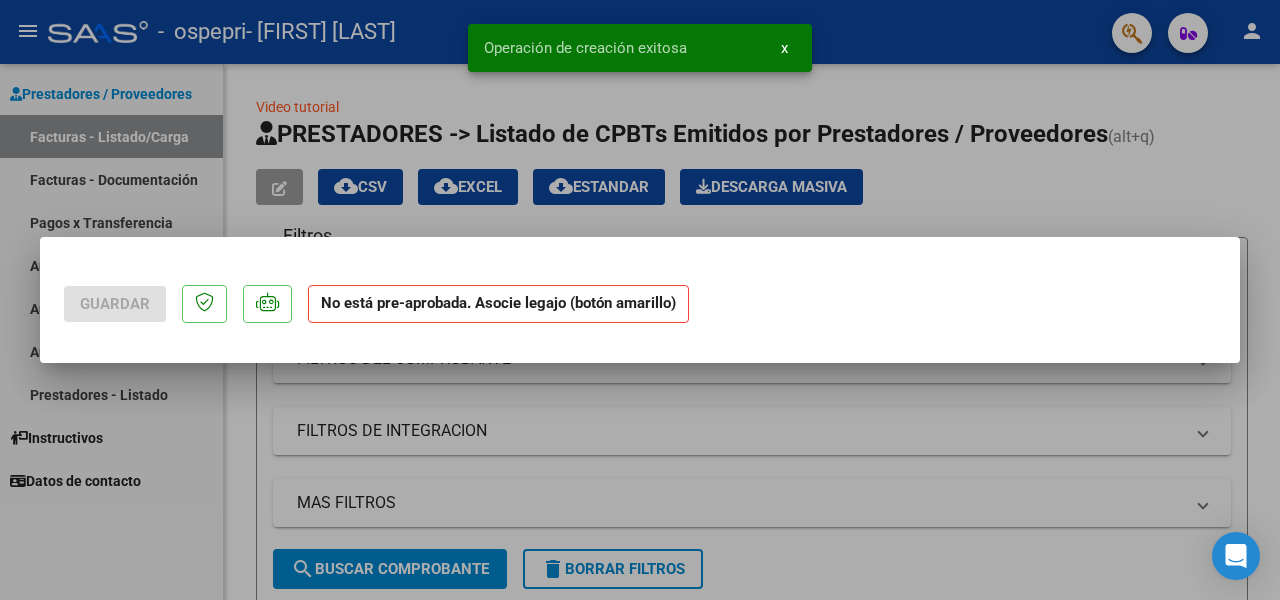 scroll, scrollTop: 0, scrollLeft: 0, axis: both 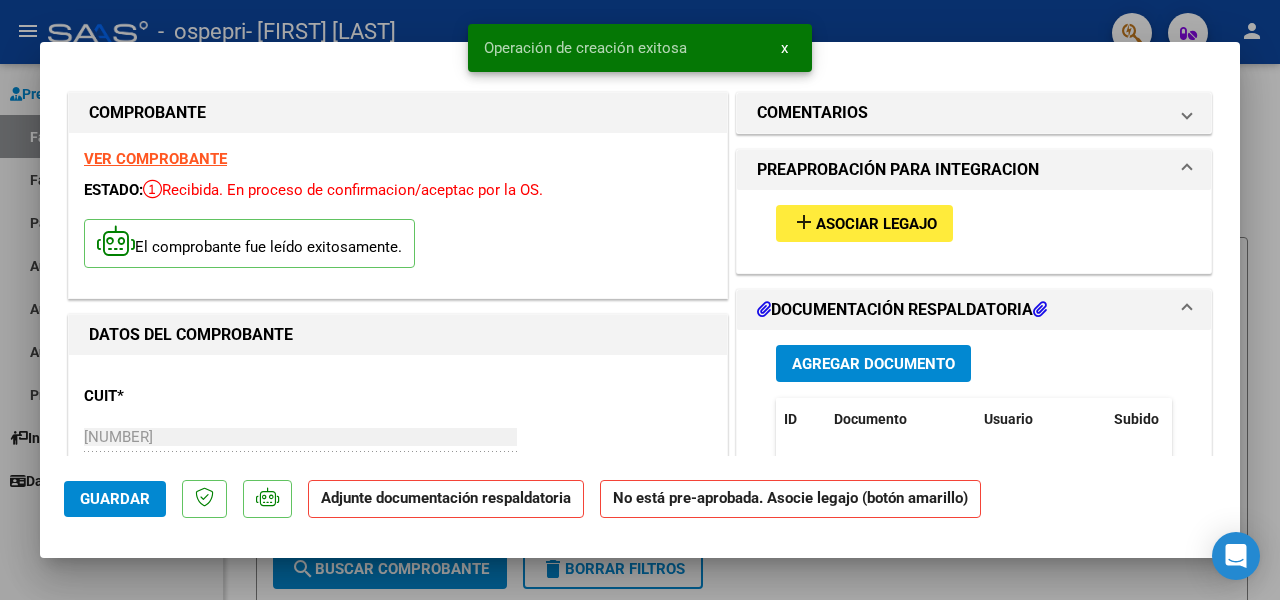 click on "Agregar Documento" at bounding box center [873, 364] 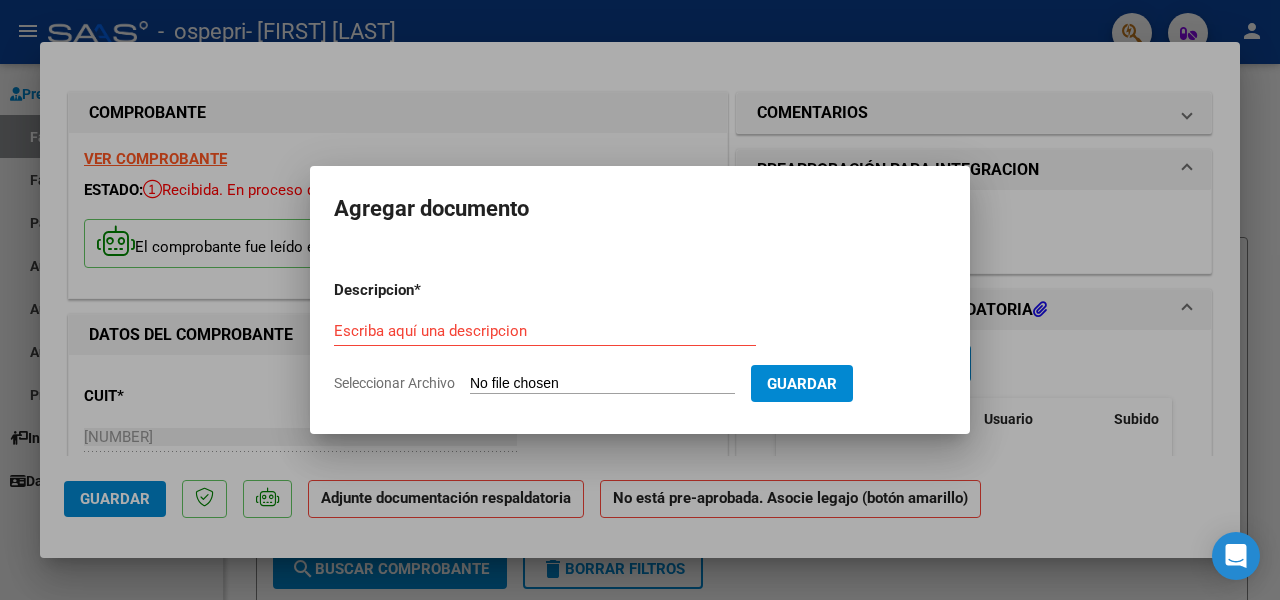 click on "Seleccionar Archivo" at bounding box center (602, 384) 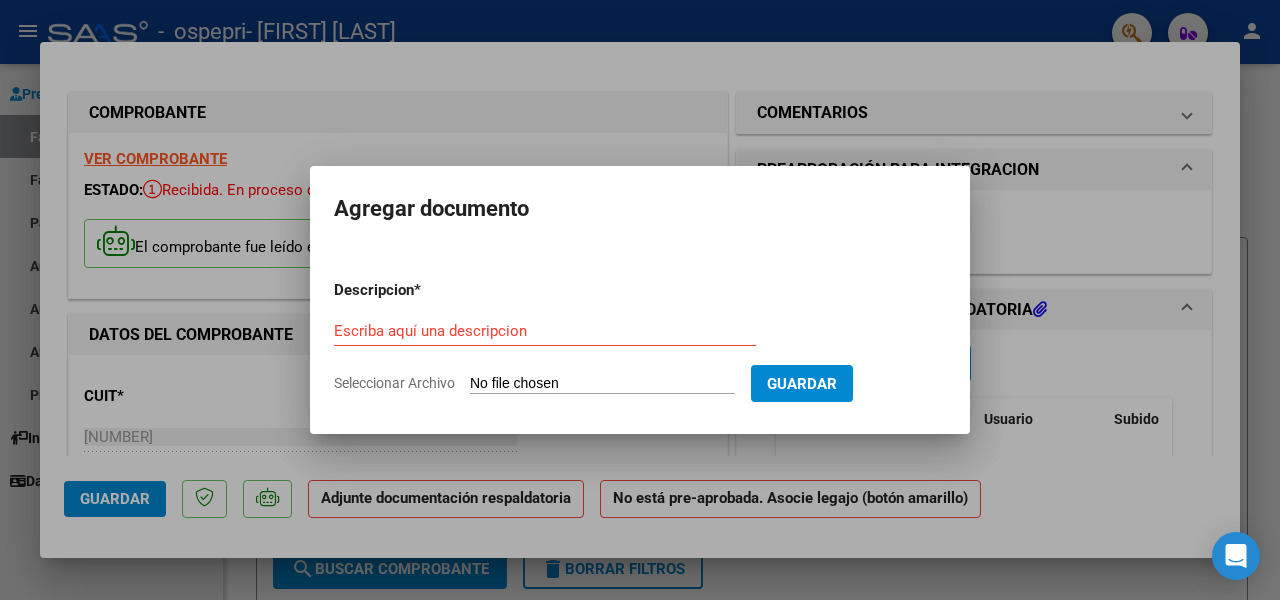 click on "Escriba aquí una descripcion" at bounding box center [545, 331] 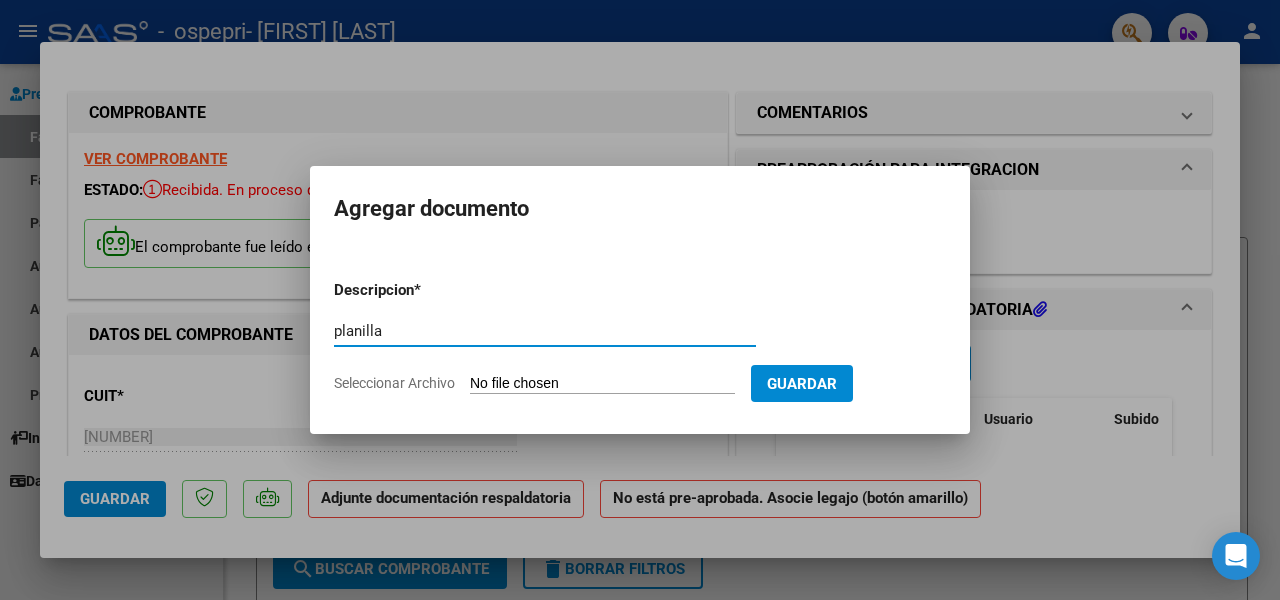 type on "planilla" 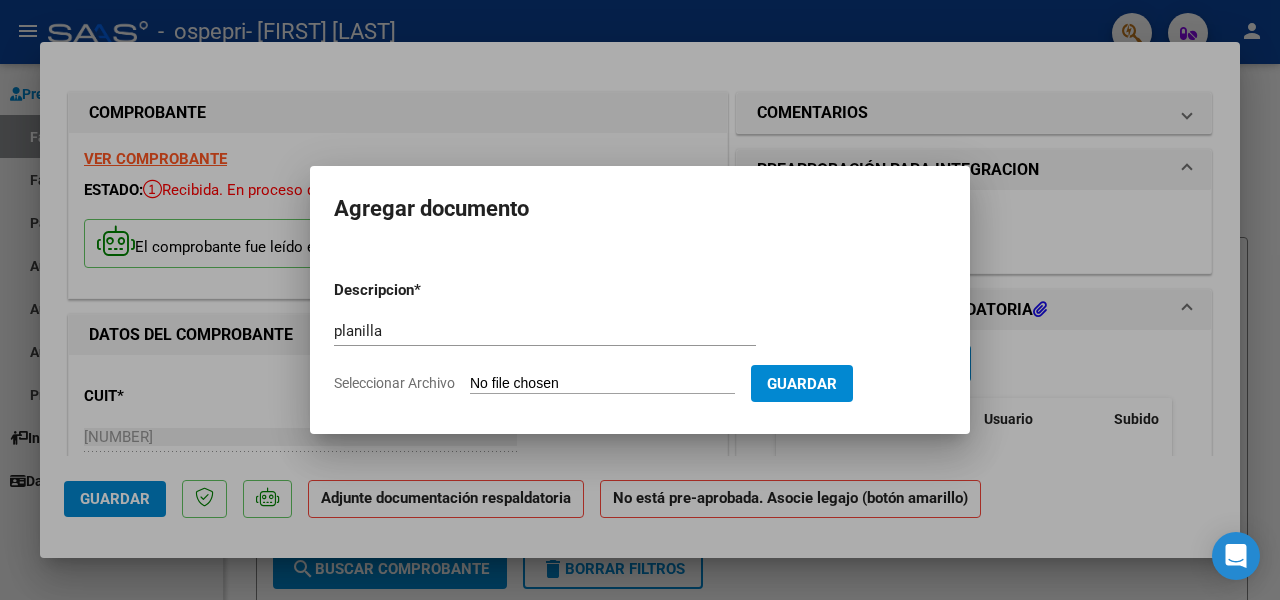 type on "C:\fakepath\[FILENAME].pdf" 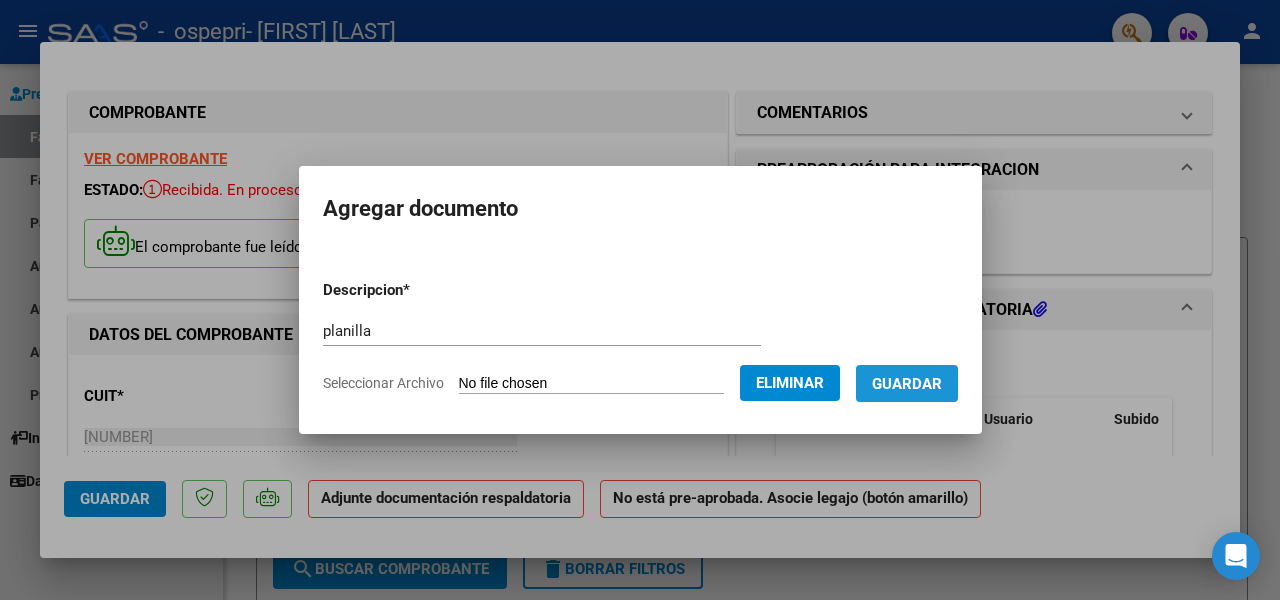 click on "Guardar" at bounding box center (907, 384) 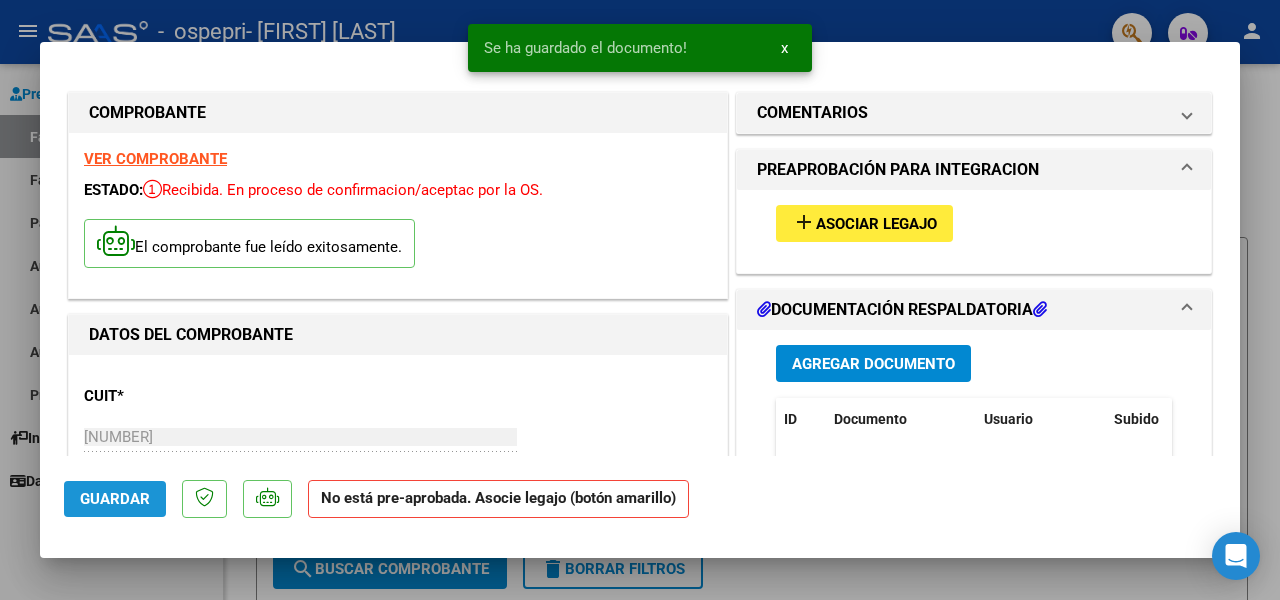 click on "Guardar" 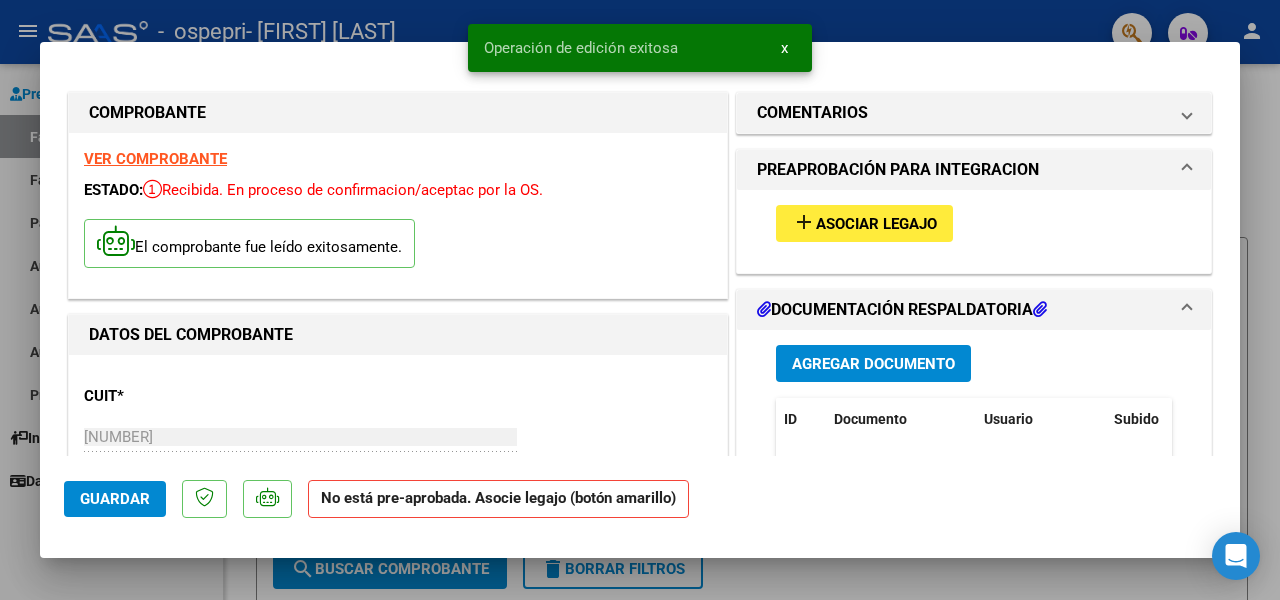 click at bounding box center (640, 300) 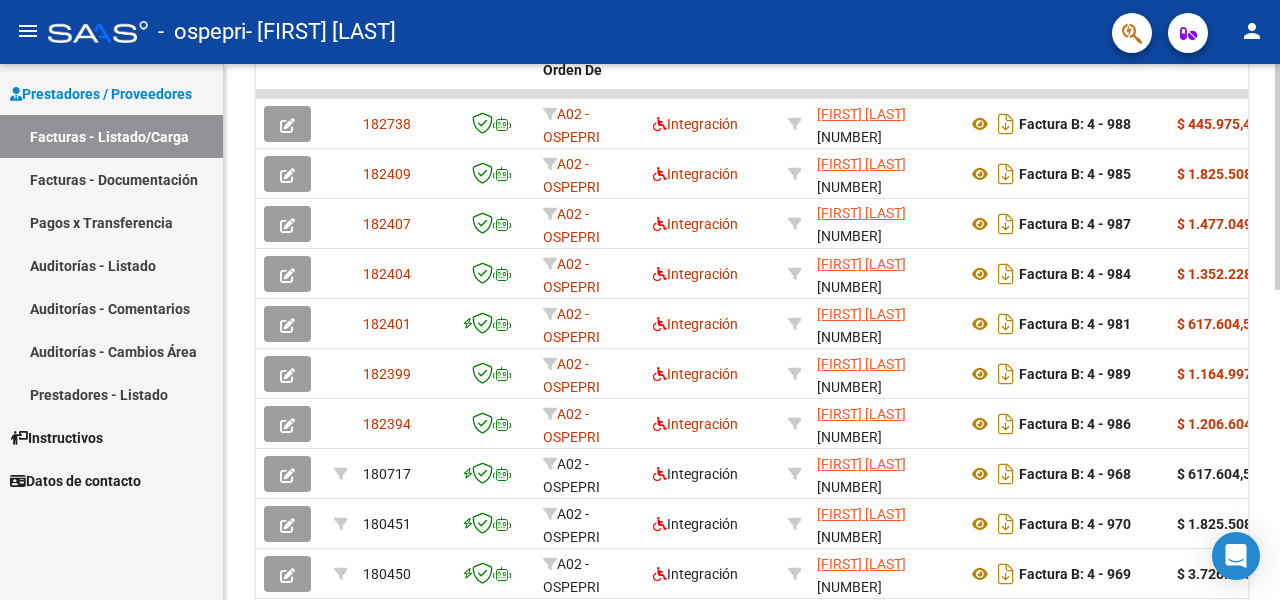 scroll, scrollTop: 585, scrollLeft: 0, axis: vertical 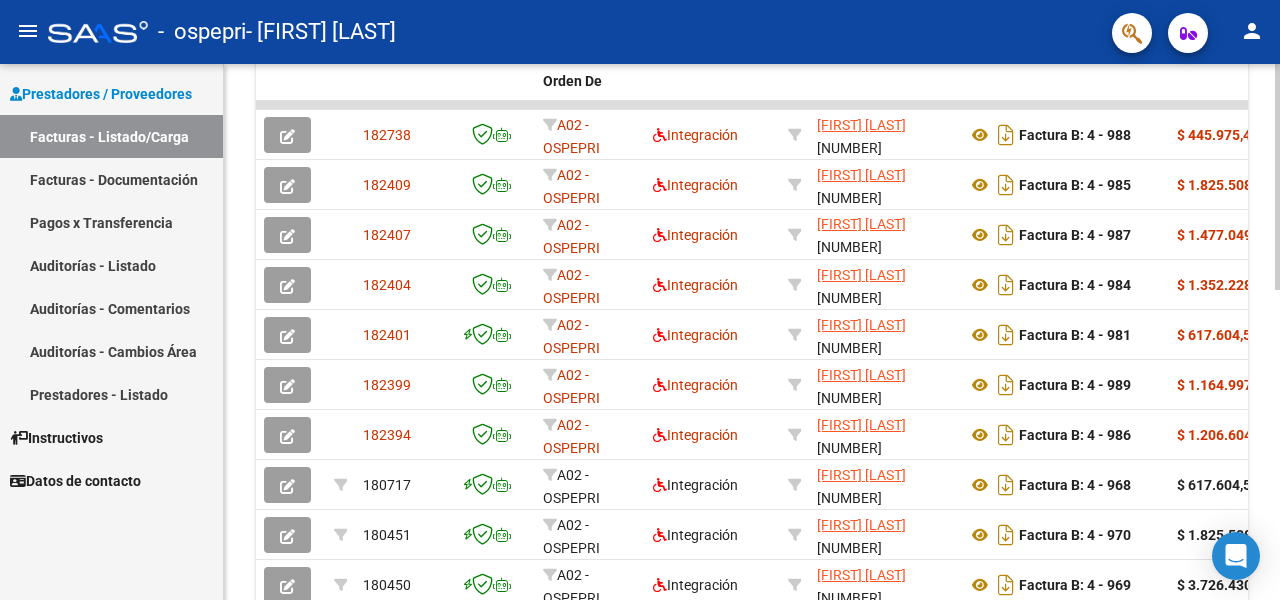 click 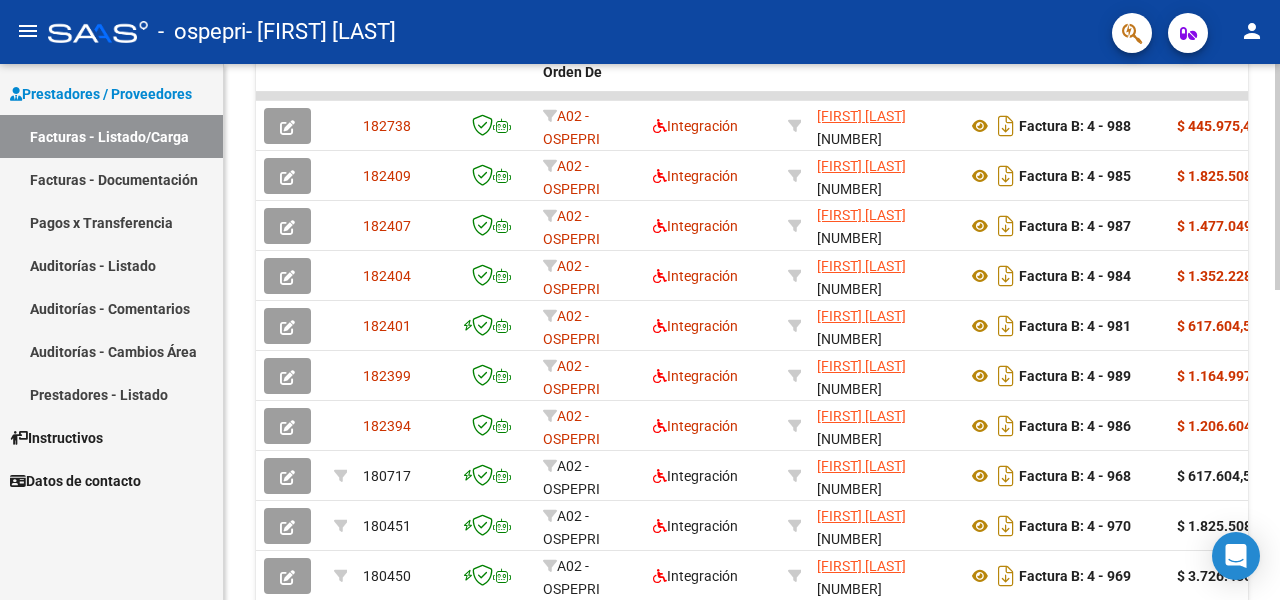 scroll, scrollTop: 599, scrollLeft: 0, axis: vertical 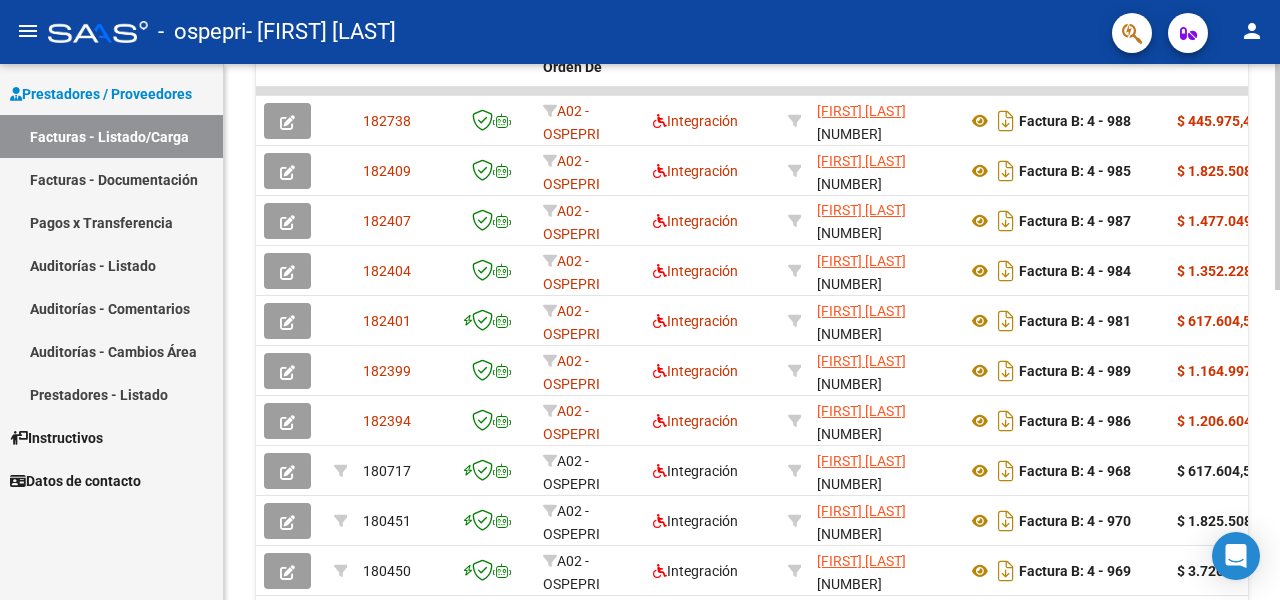 click 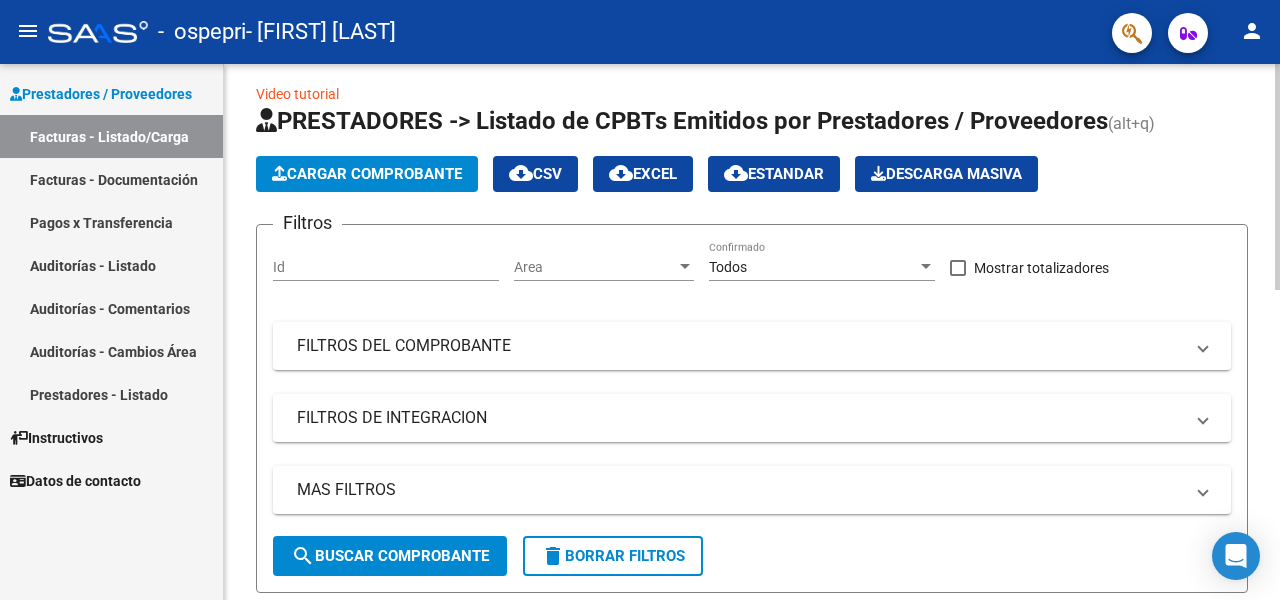 click 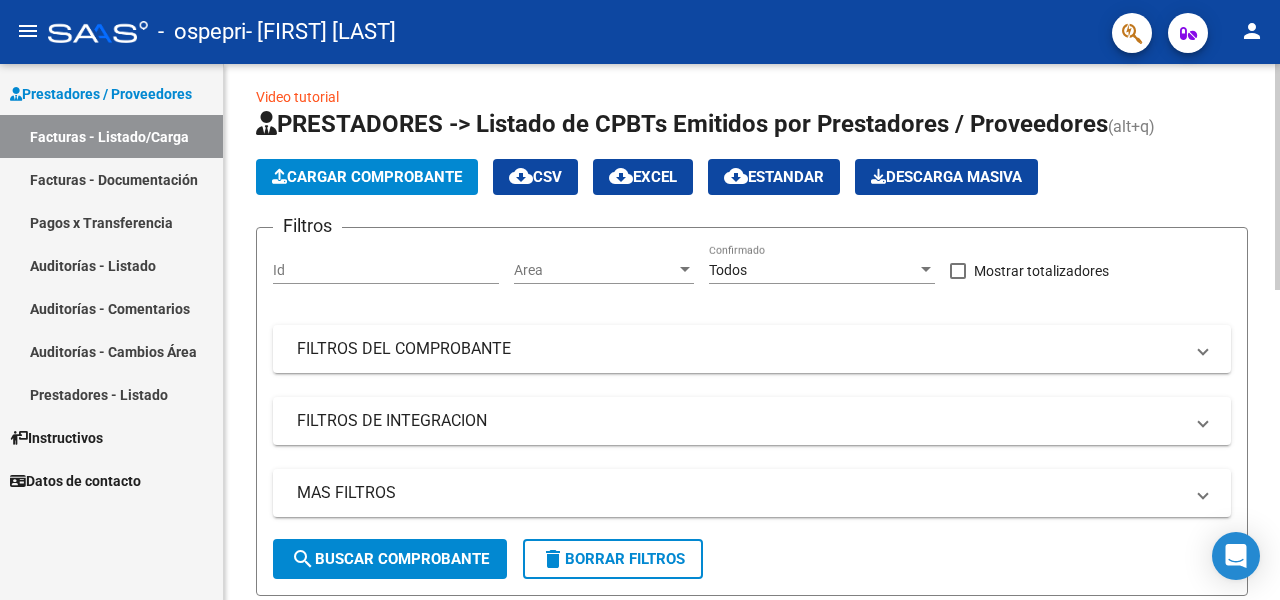 click on "Cargar Comprobante" 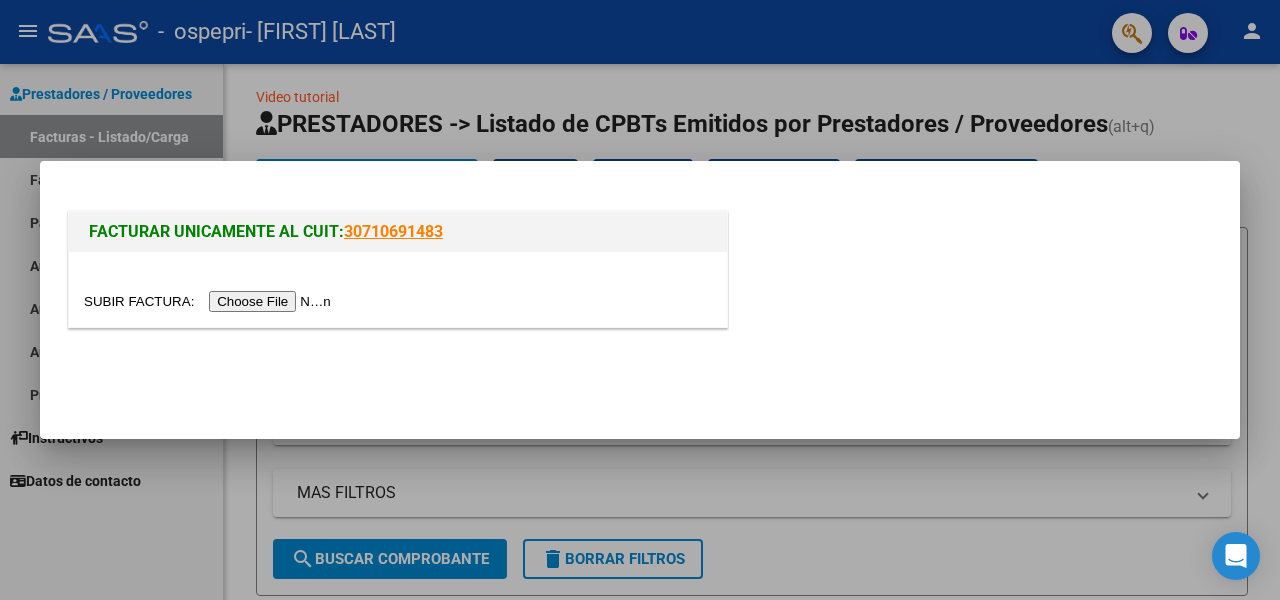 click at bounding box center (210, 301) 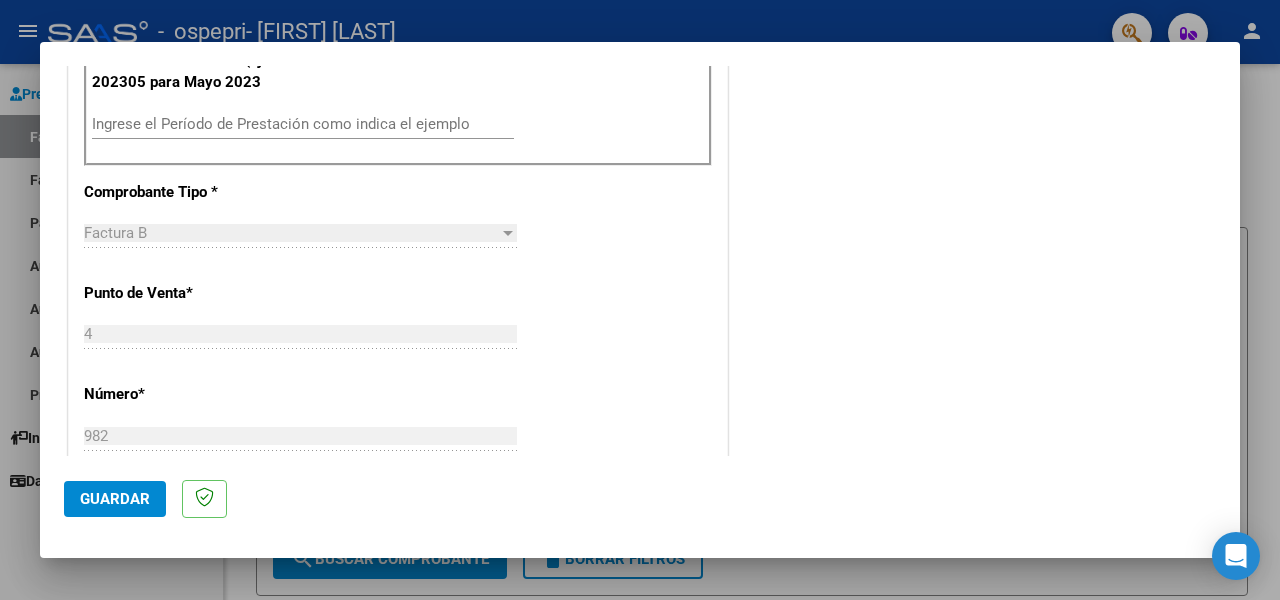 scroll, scrollTop: 500, scrollLeft: 0, axis: vertical 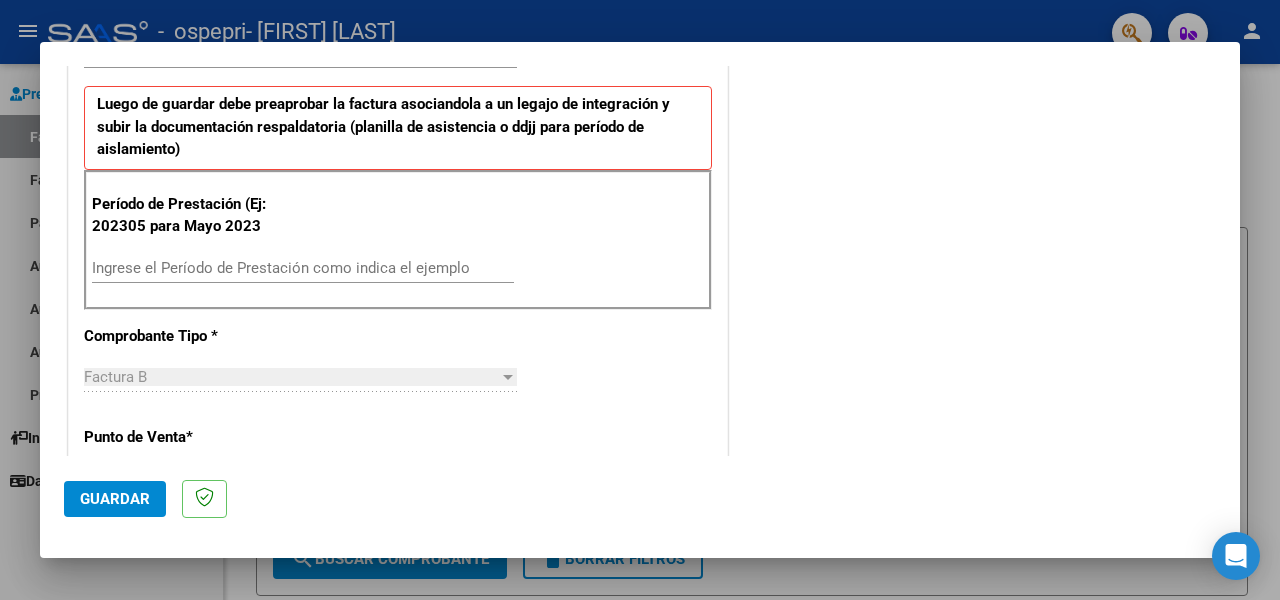 click on "Ingrese el Período de Prestación como indica el ejemplo" at bounding box center (303, 268) 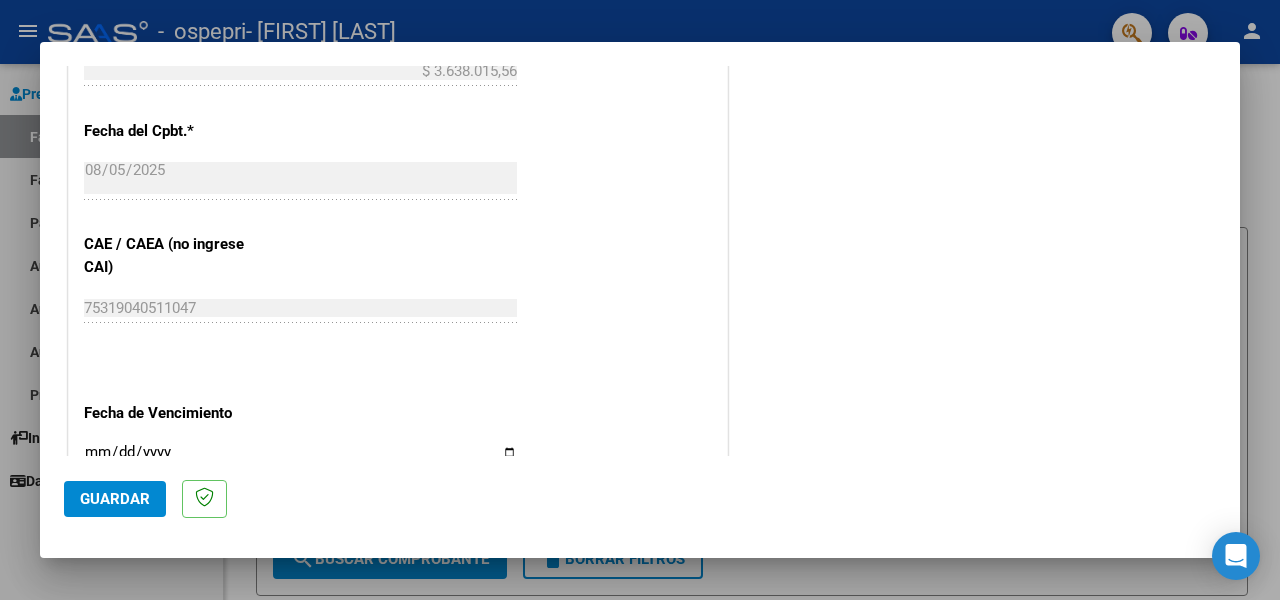 scroll, scrollTop: 1200, scrollLeft: 0, axis: vertical 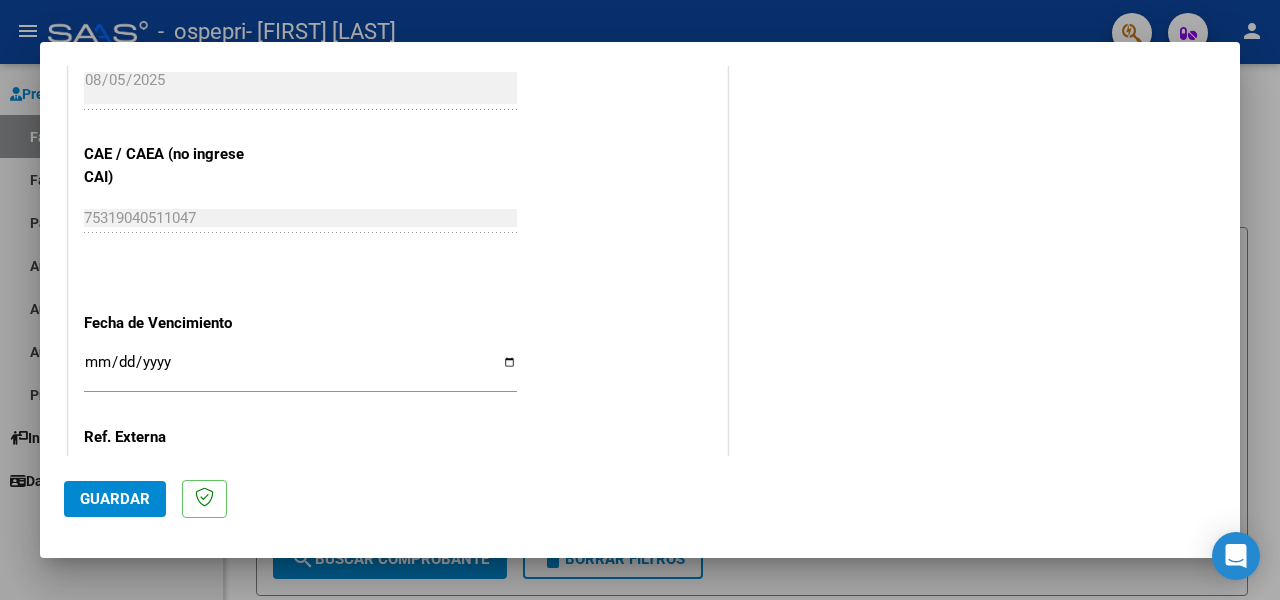 type on "202507" 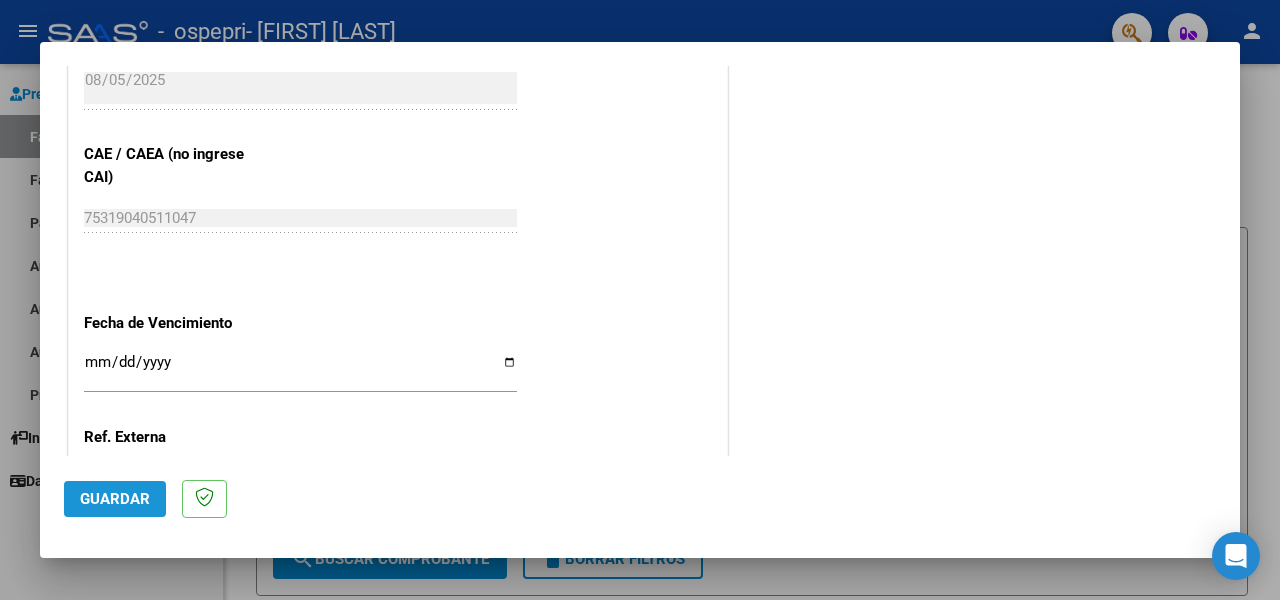 click on "Guardar" 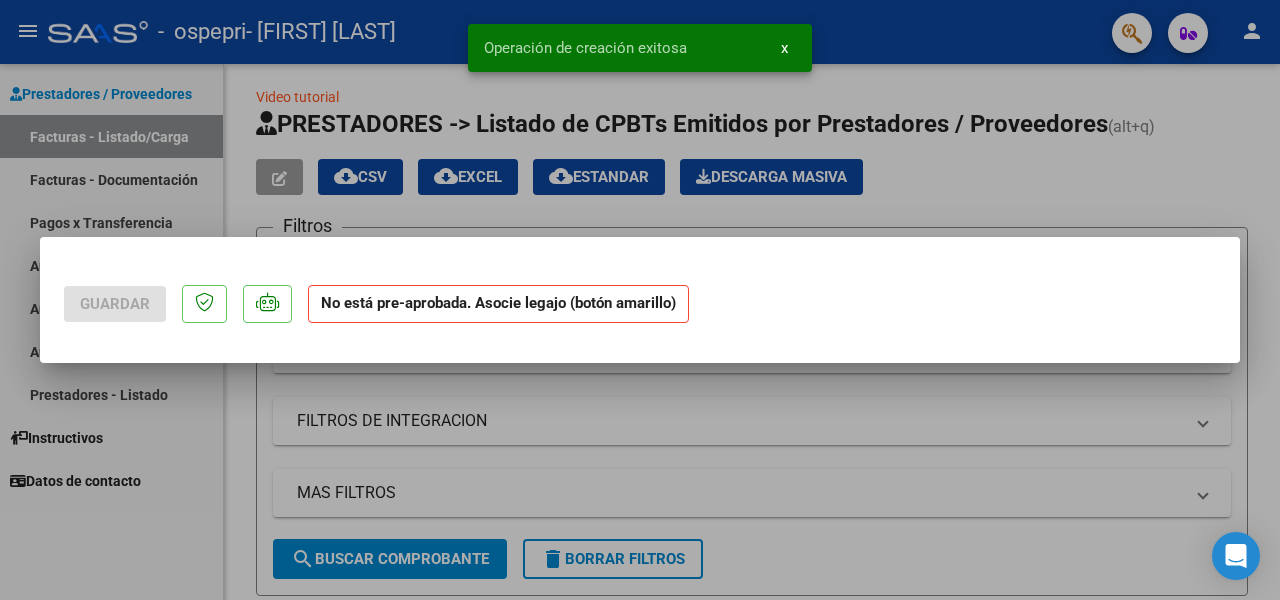 scroll, scrollTop: 0, scrollLeft: 0, axis: both 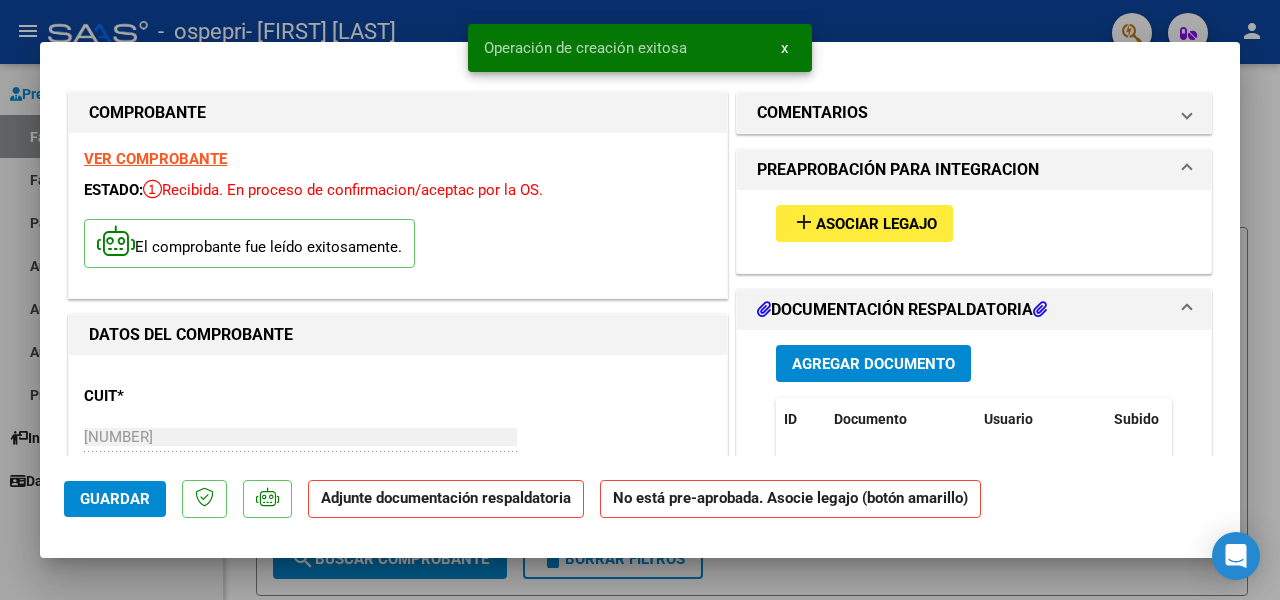 click on "Agregar Documento" at bounding box center (873, 364) 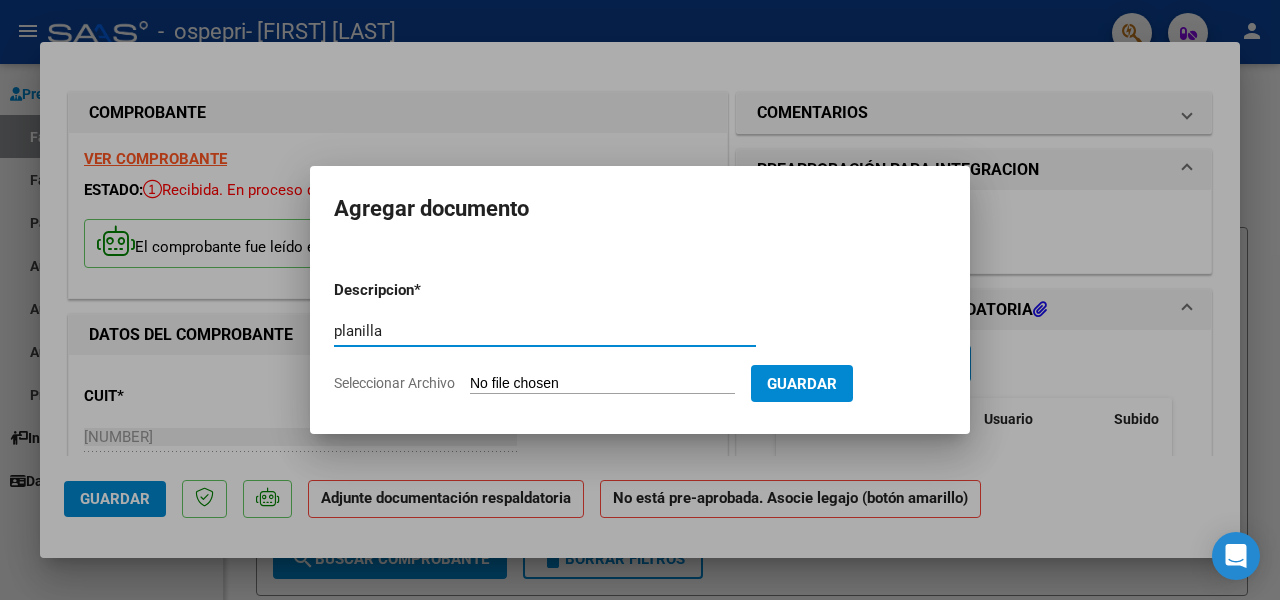 type on "planilla" 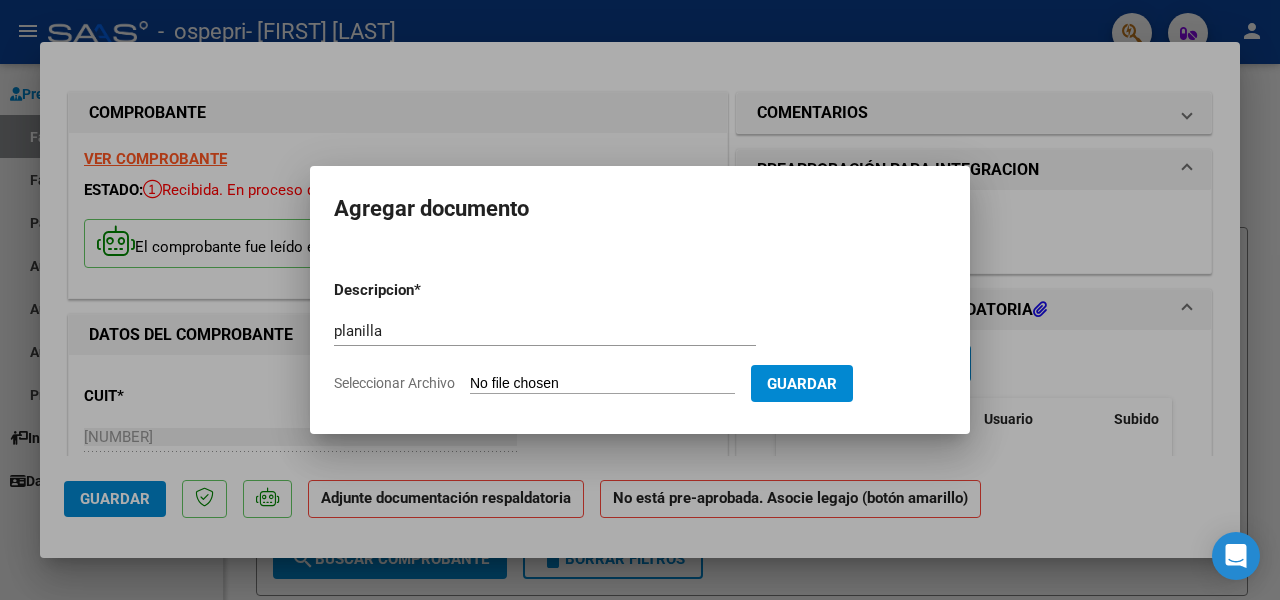 click on "Seleccionar Archivo" at bounding box center [602, 384] 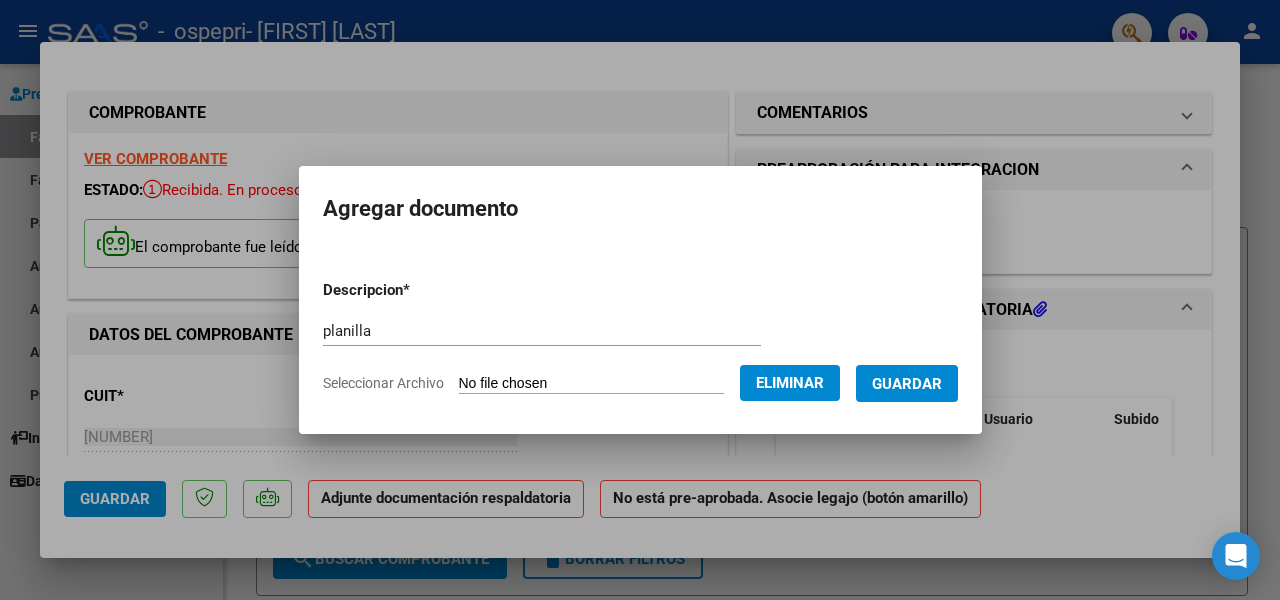 click on "Guardar" at bounding box center (907, 384) 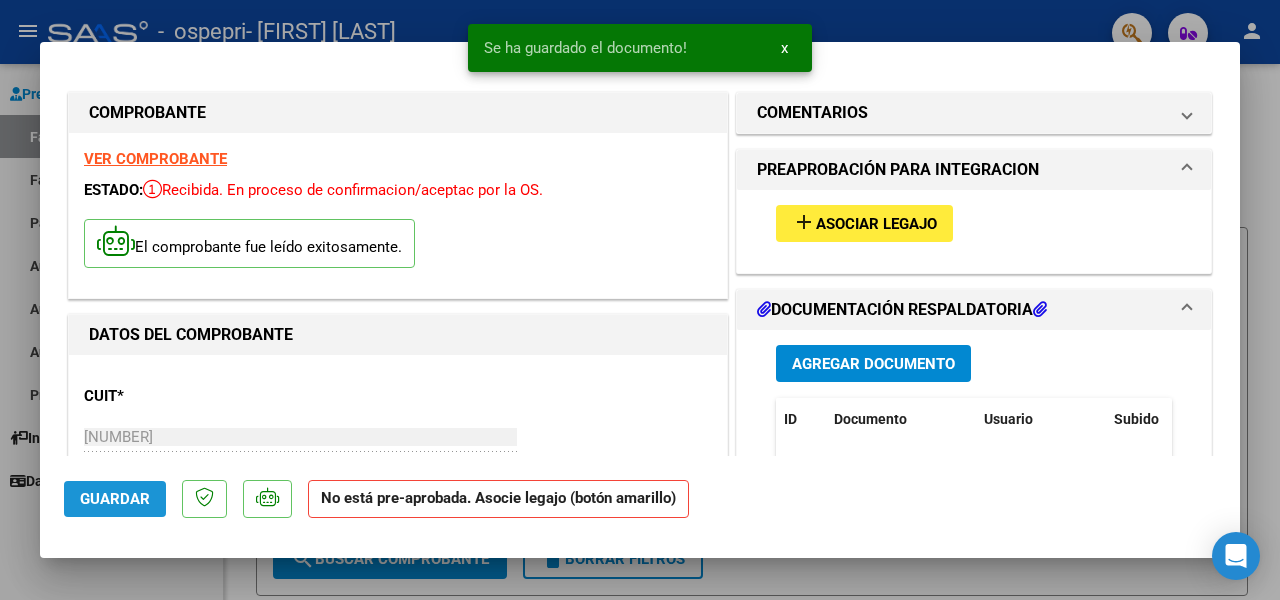 click on "Guardar" 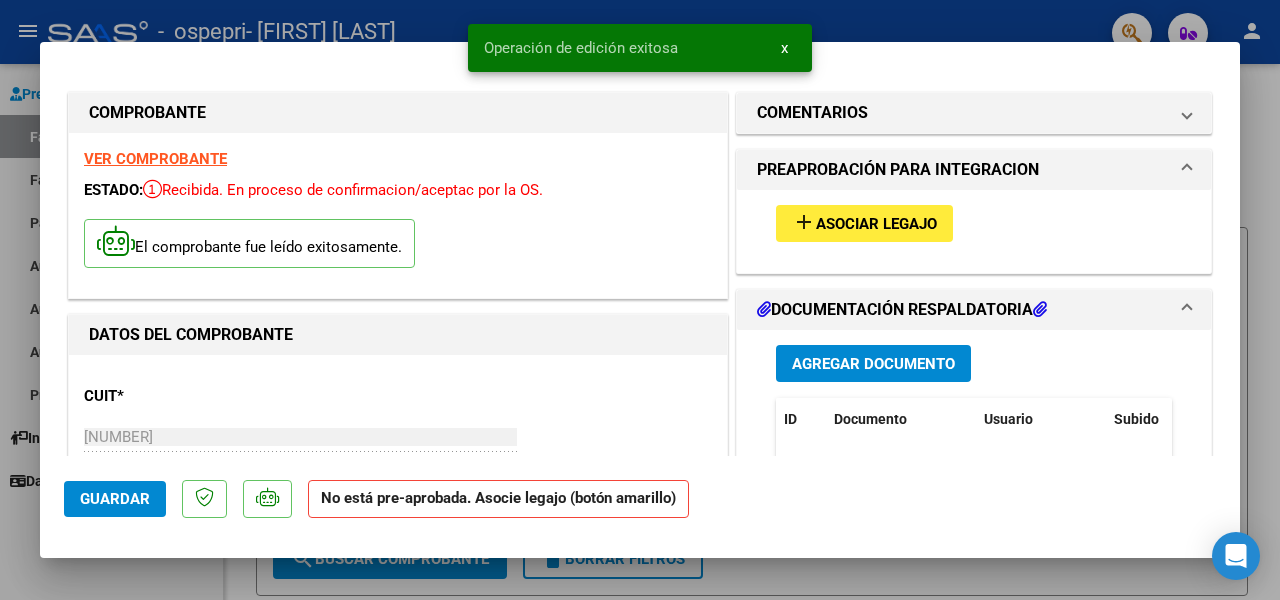 click at bounding box center [640, 300] 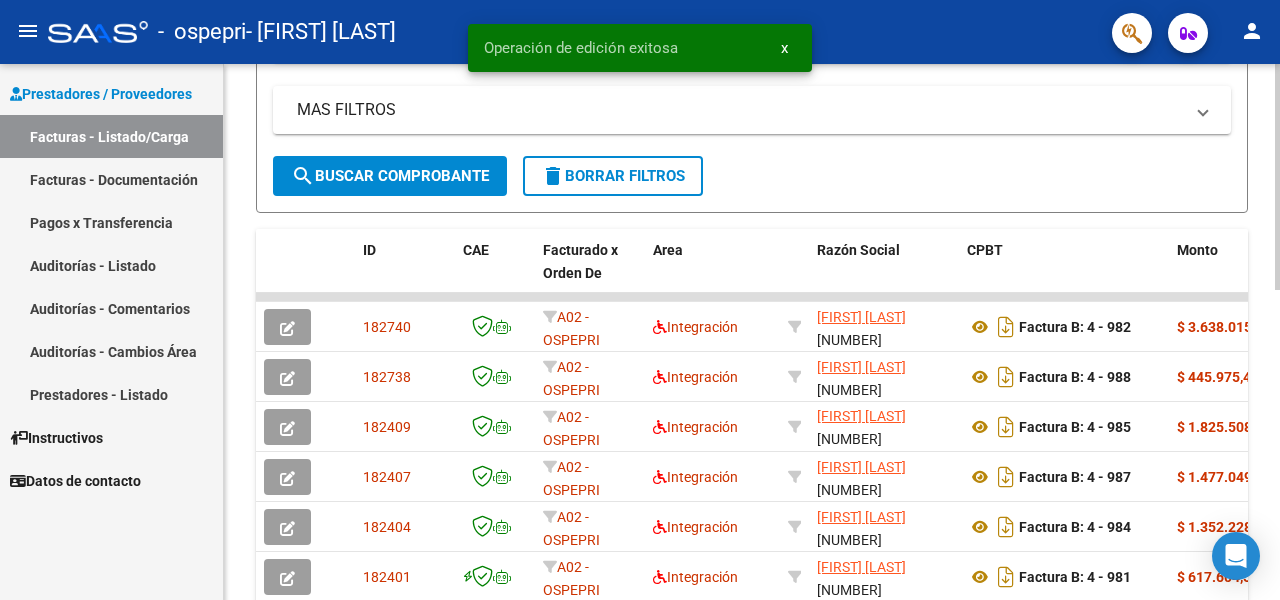 scroll, scrollTop: 410, scrollLeft: 0, axis: vertical 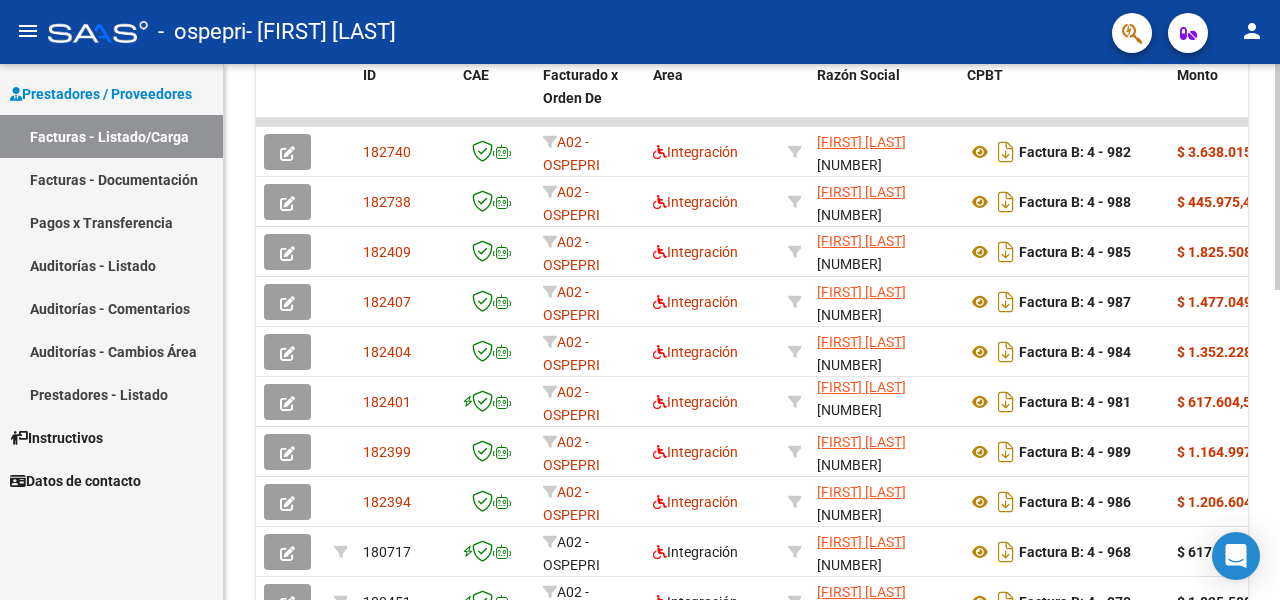 click 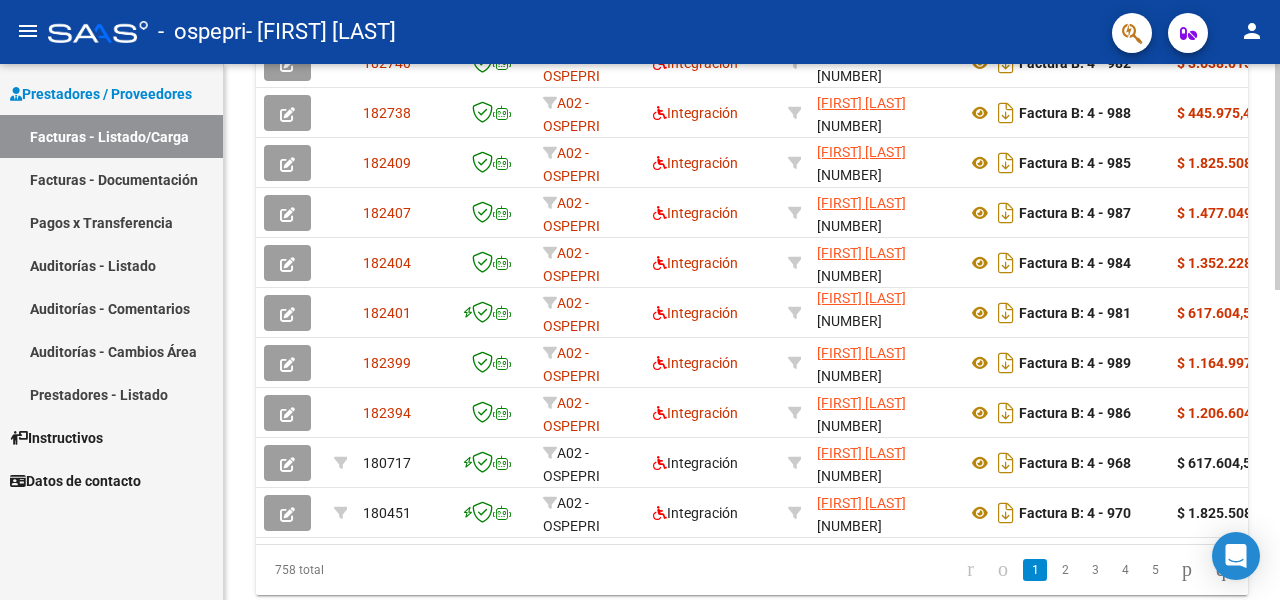 scroll, scrollTop: 669, scrollLeft: 0, axis: vertical 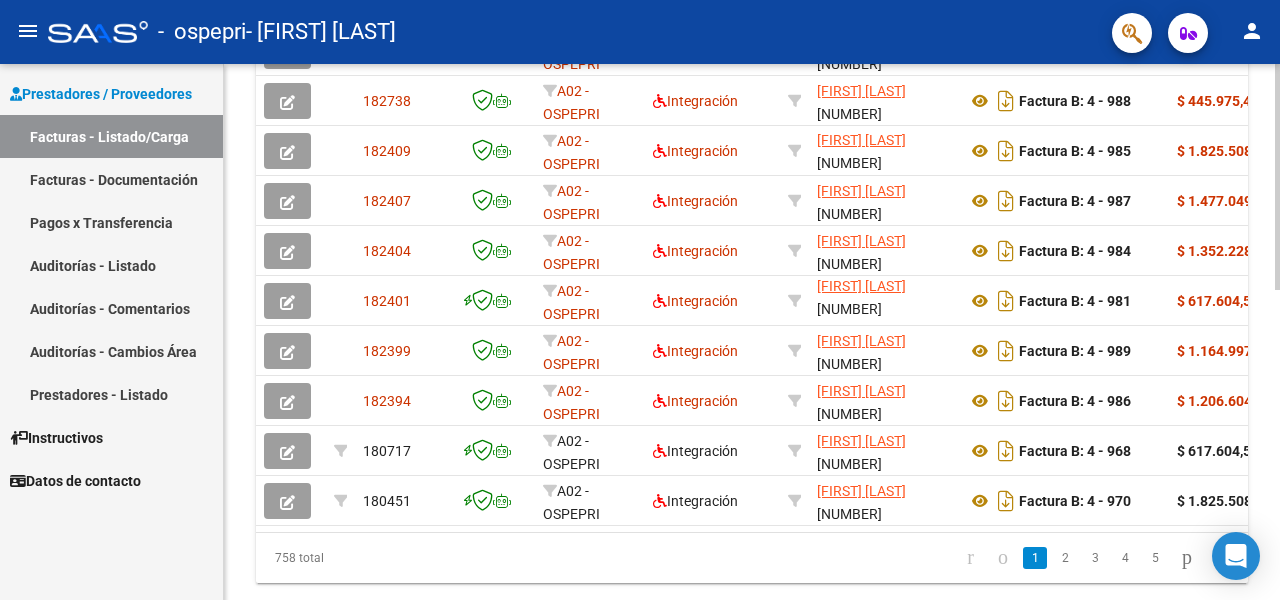 click 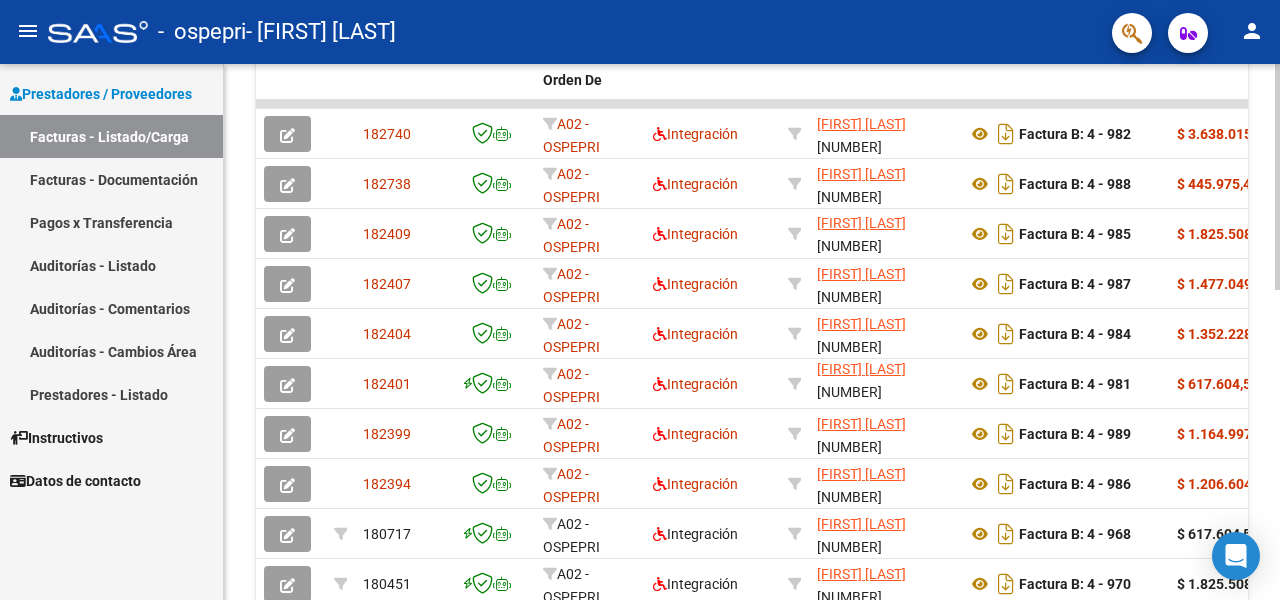 scroll, scrollTop: 571, scrollLeft: 0, axis: vertical 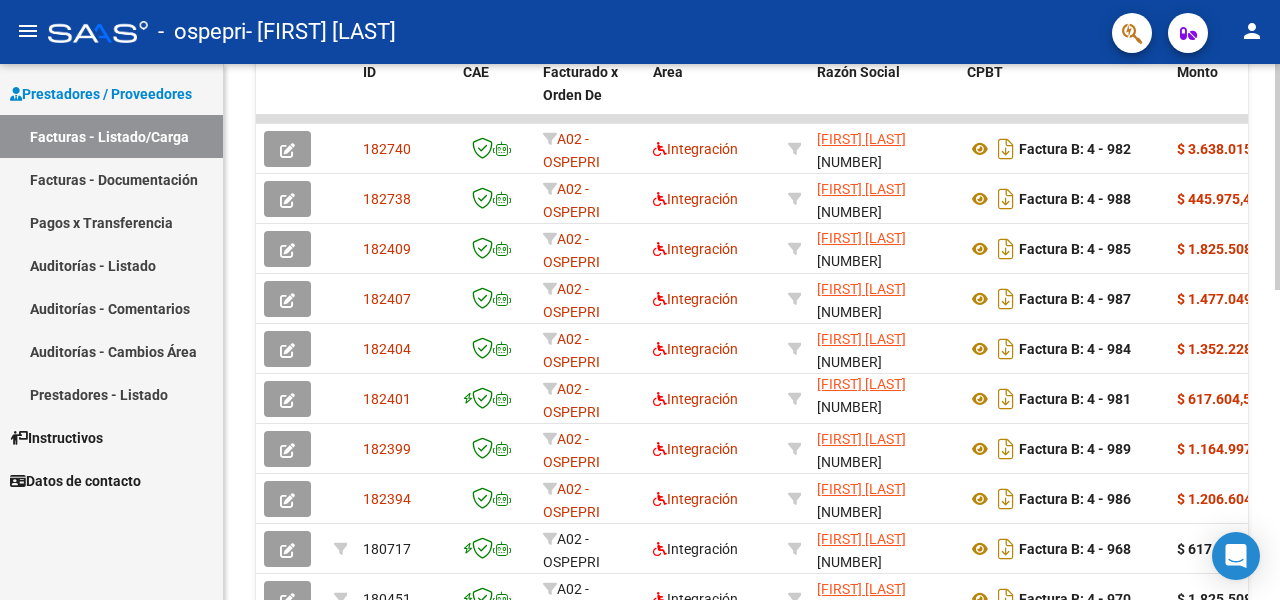 click 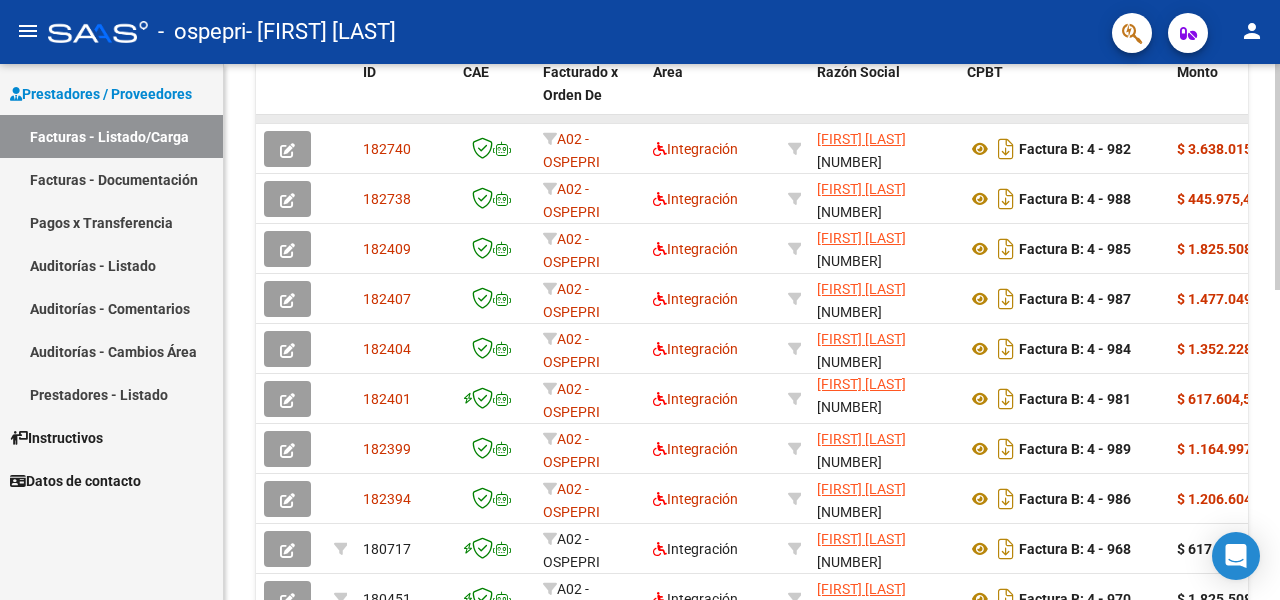 drag, startPoint x: 754, startPoint y: 117, endPoint x: 870, endPoint y: 117, distance: 116 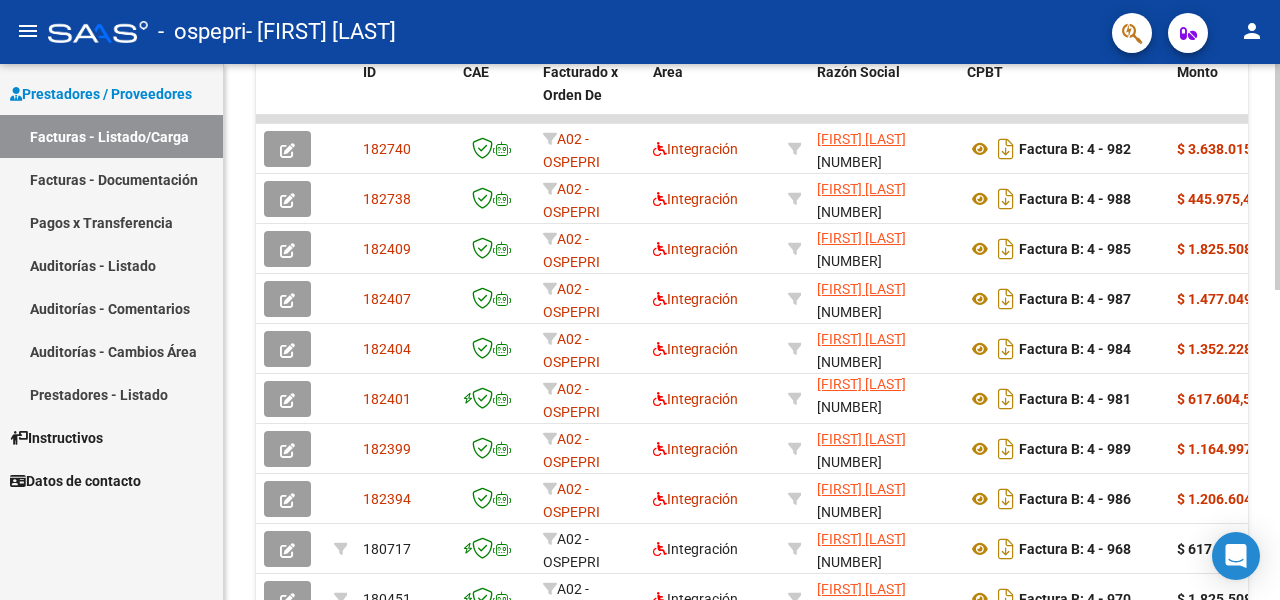 scroll, scrollTop: 733, scrollLeft: 0, axis: vertical 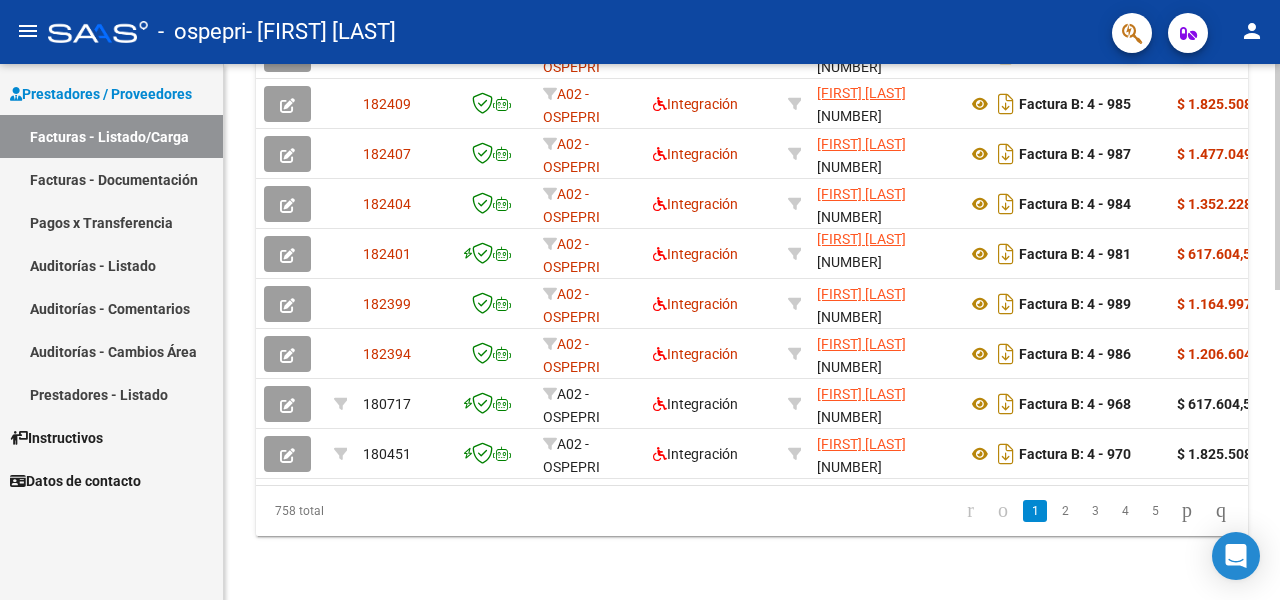 click 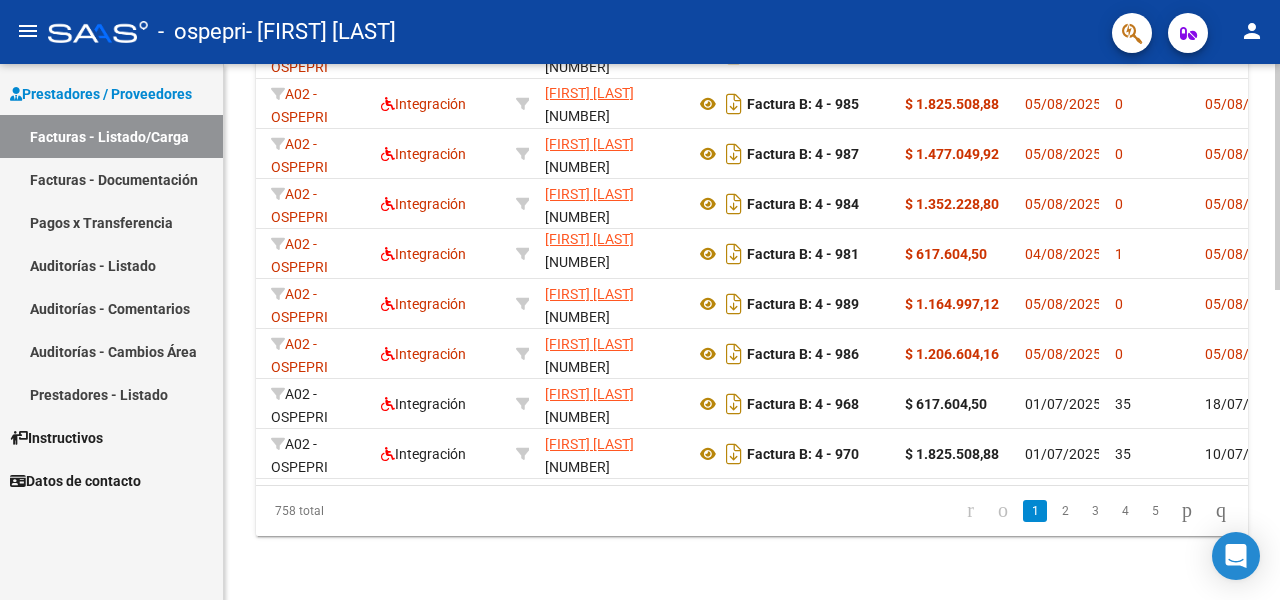 scroll, scrollTop: 0, scrollLeft: 181, axis: horizontal 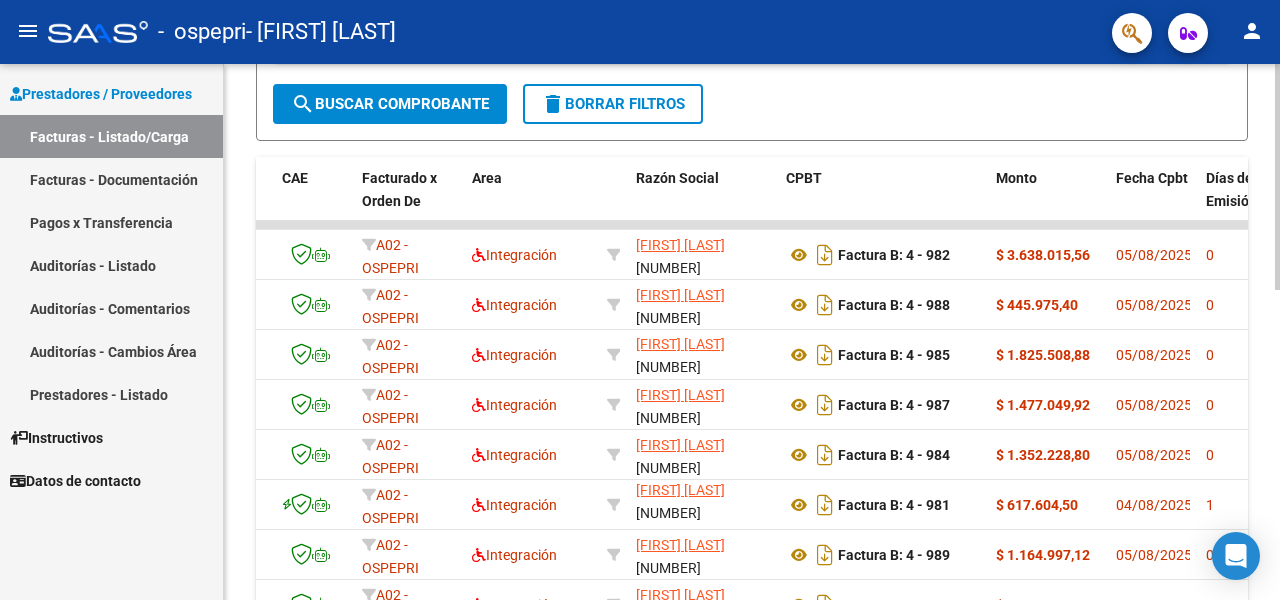 click 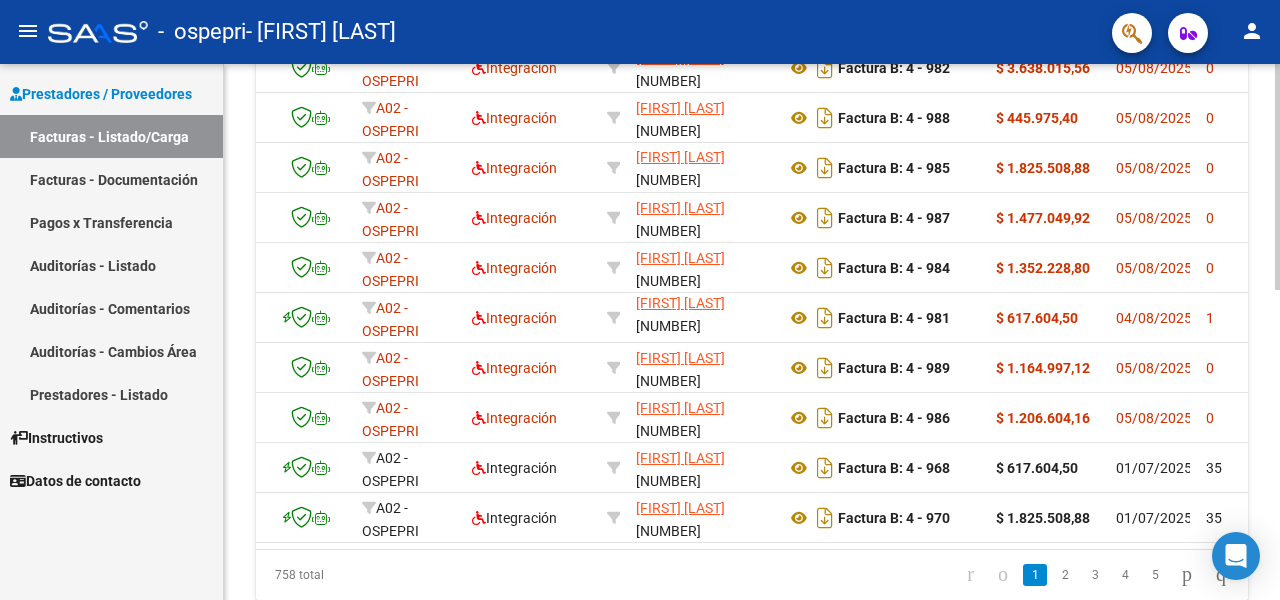 scroll, scrollTop: 649, scrollLeft: 0, axis: vertical 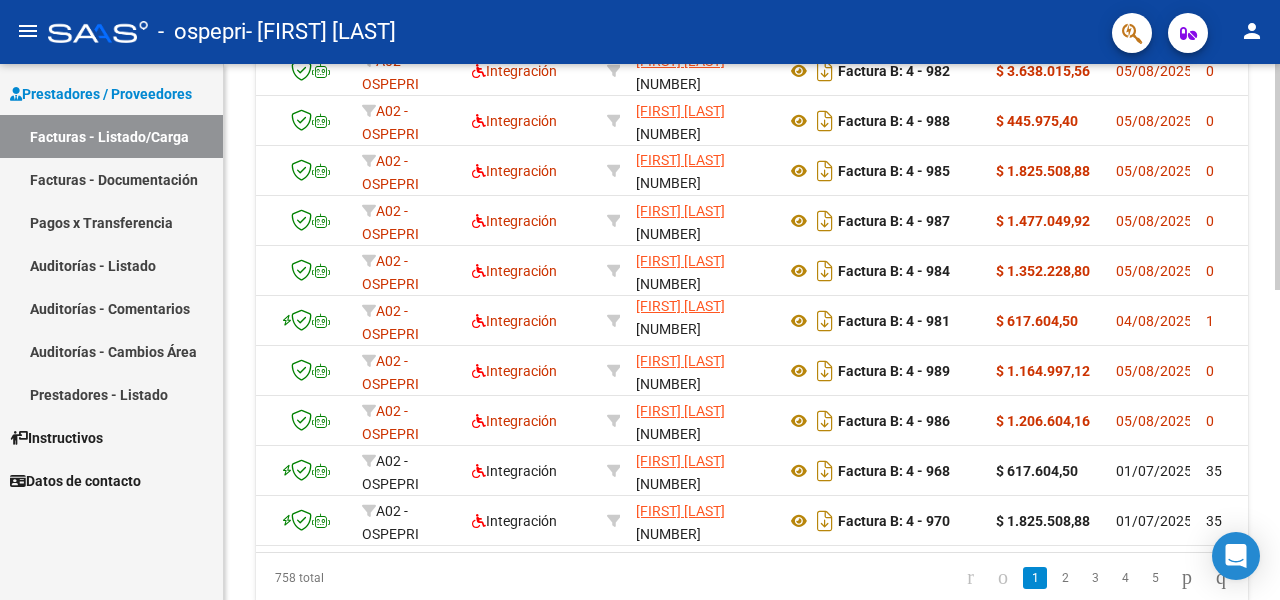 click 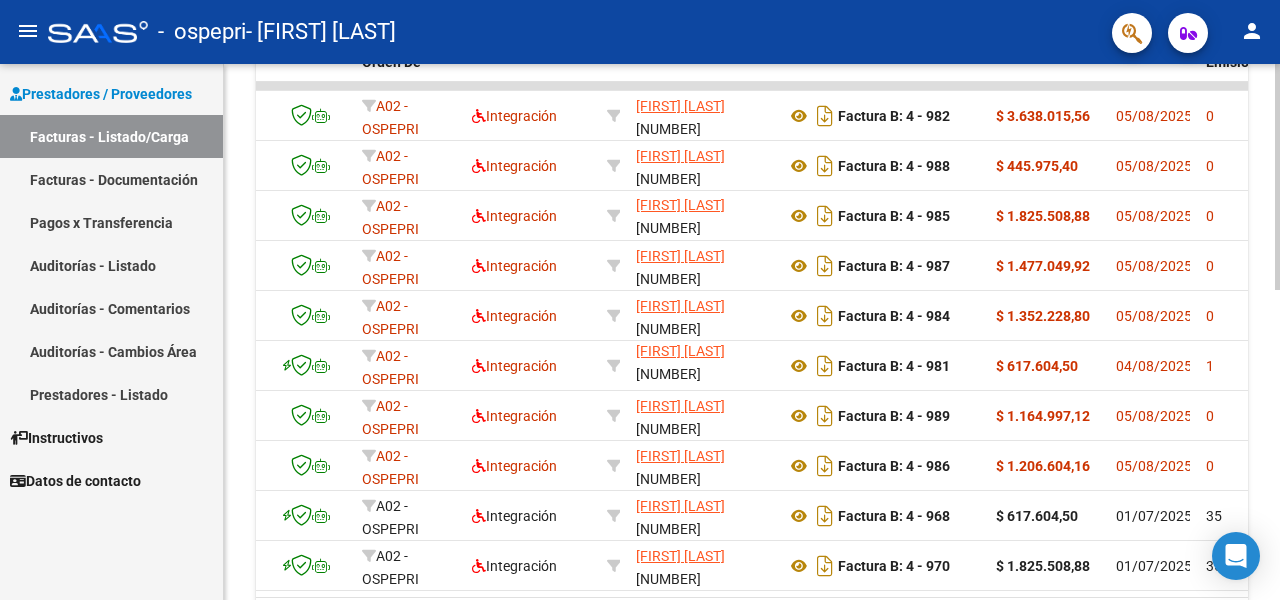 scroll, scrollTop: 606, scrollLeft: 0, axis: vertical 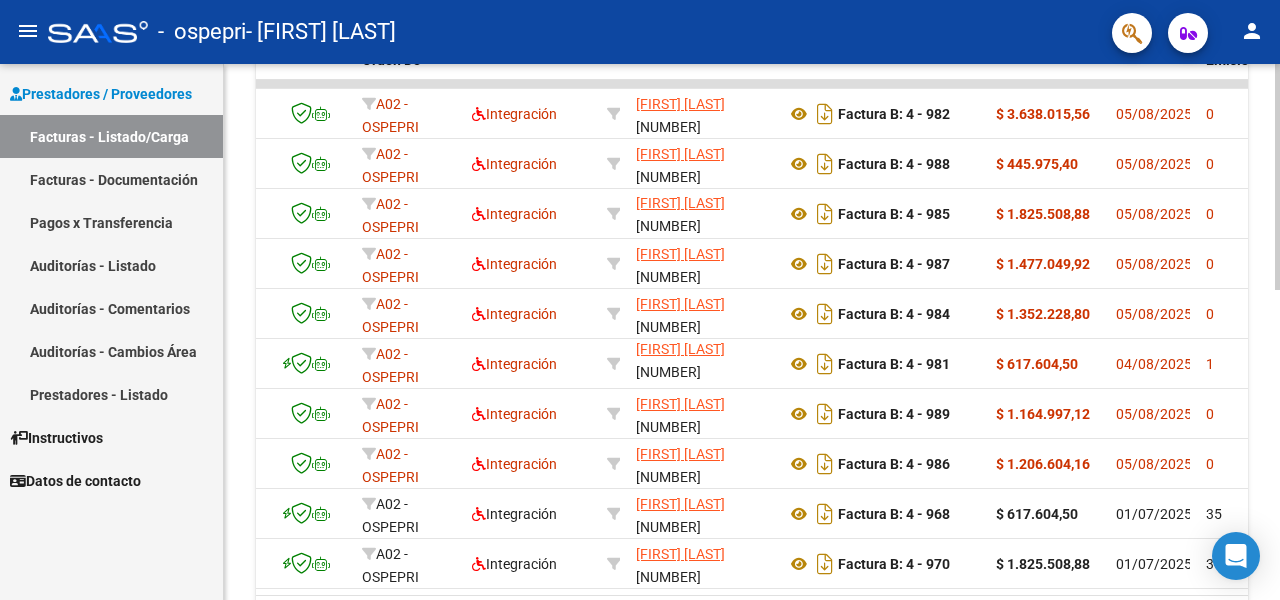 click 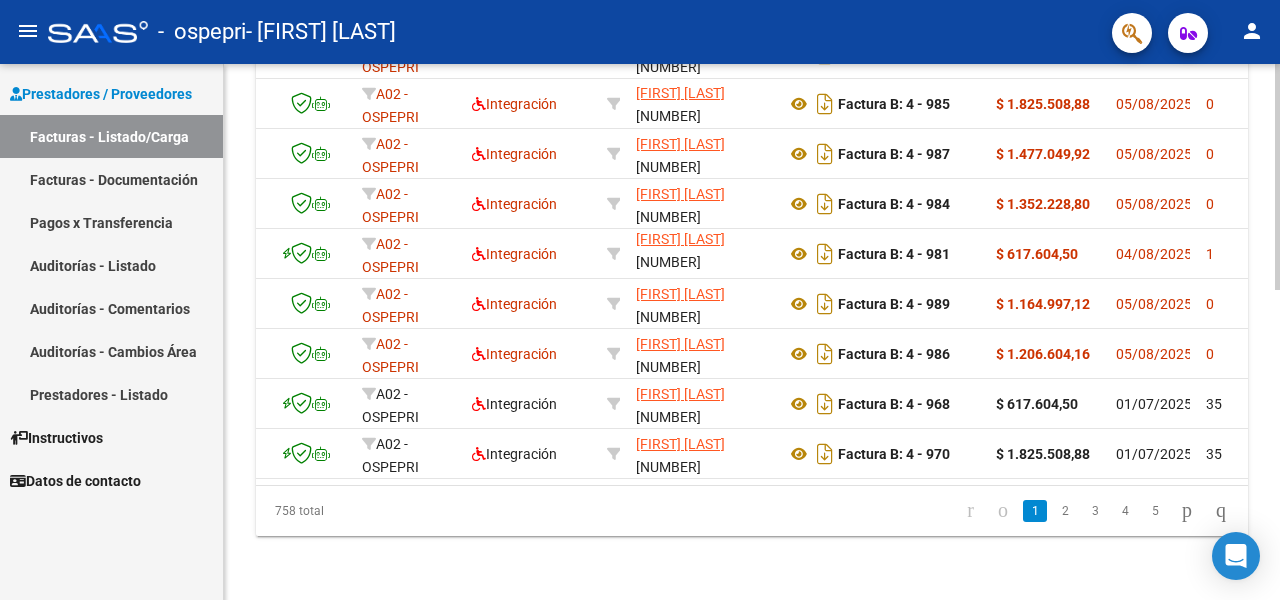 scroll, scrollTop: 733, scrollLeft: 0, axis: vertical 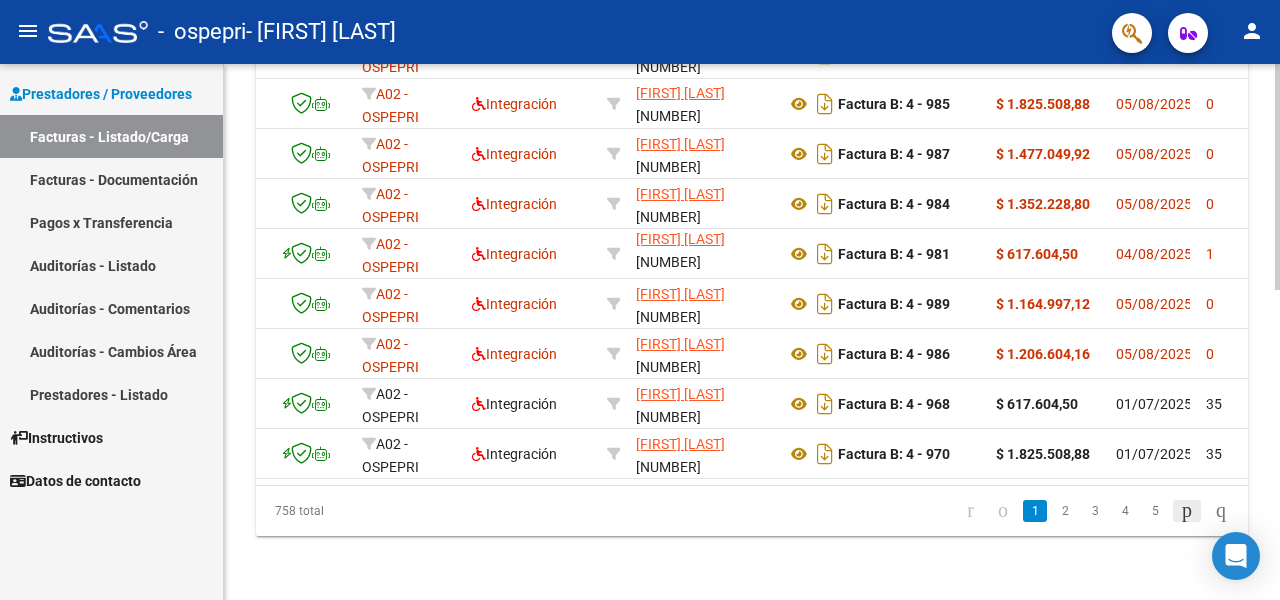 click 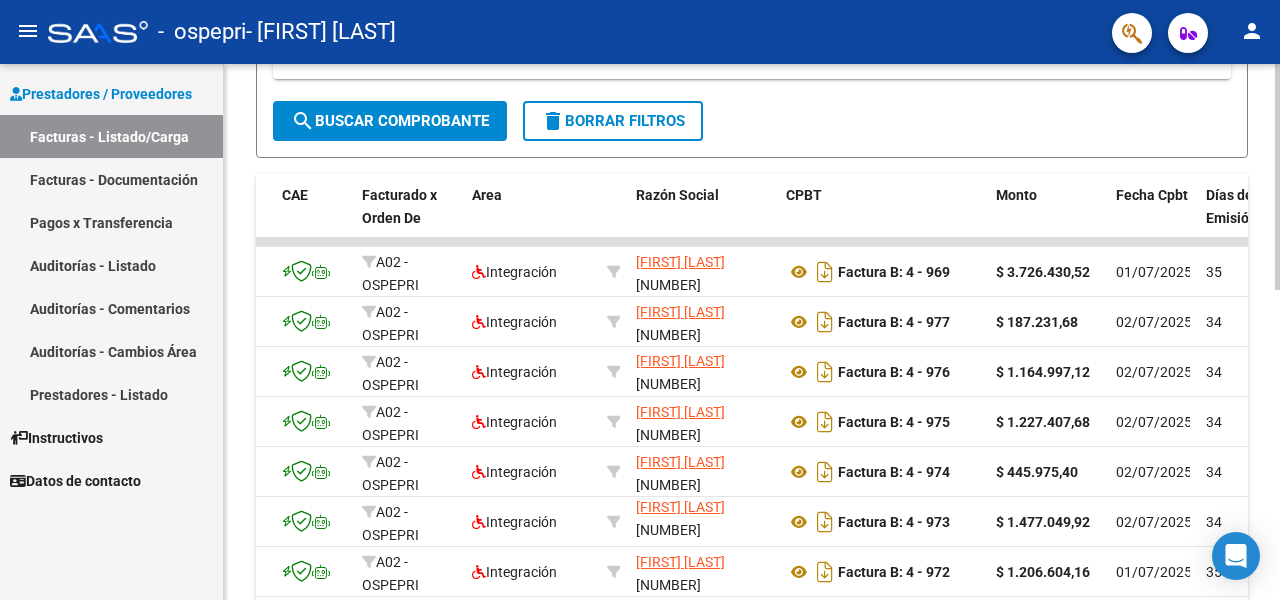 scroll, scrollTop: 522, scrollLeft: 0, axis: vertical 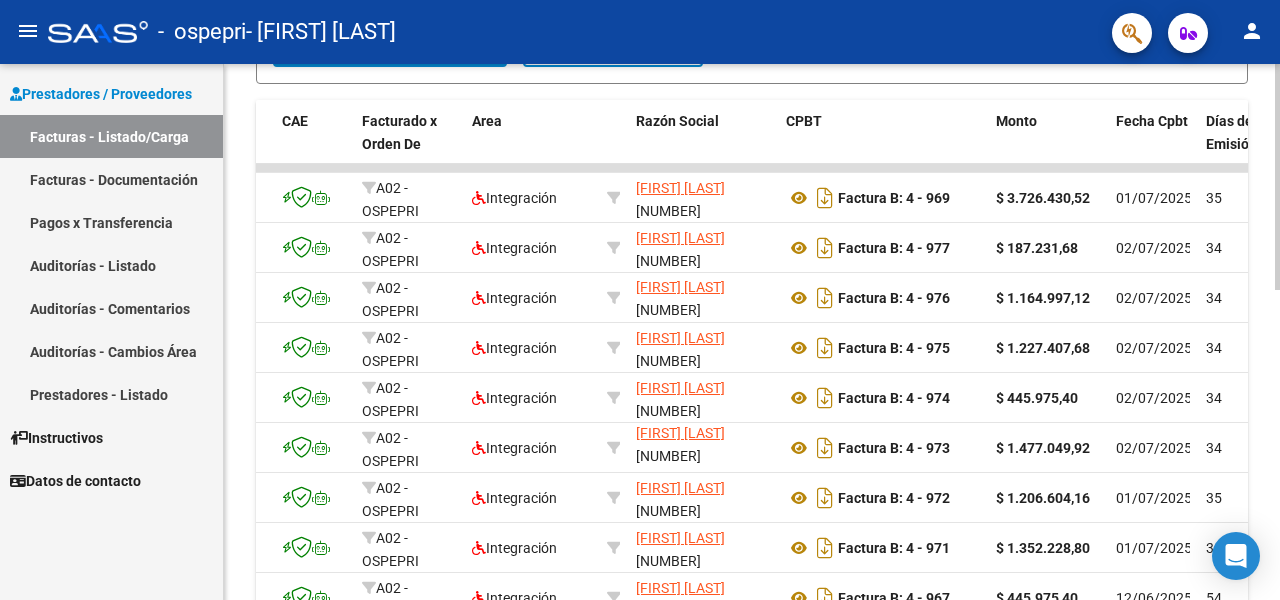 click 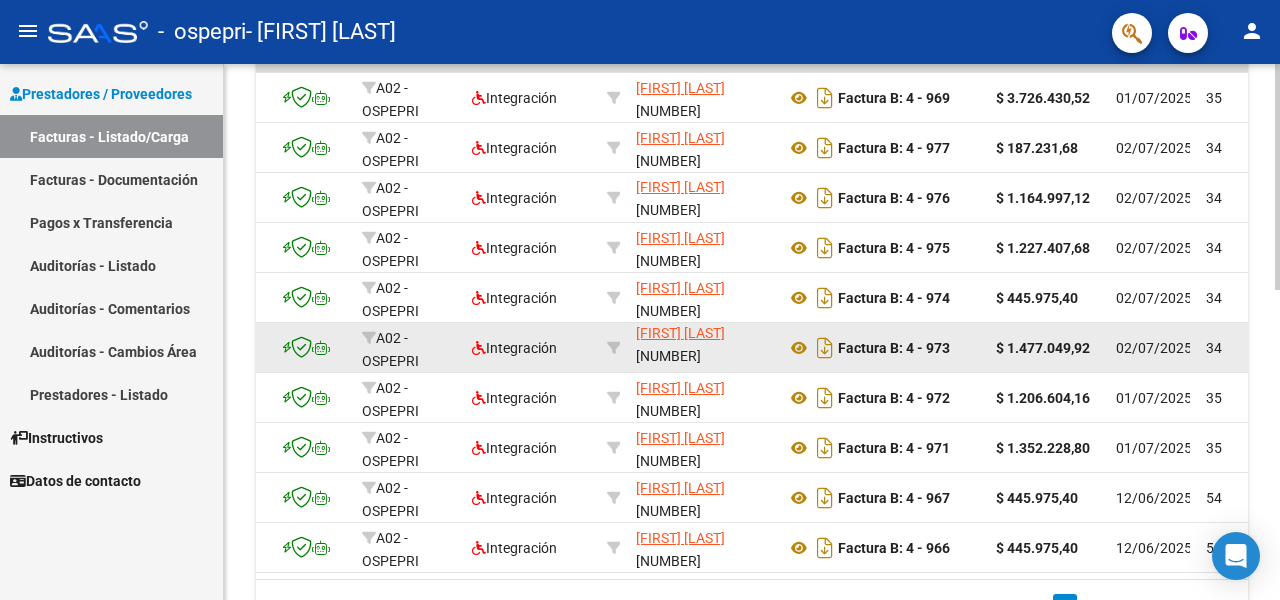 scroll, scrollTop: 522, scrollLeft: 0, axis: vertical 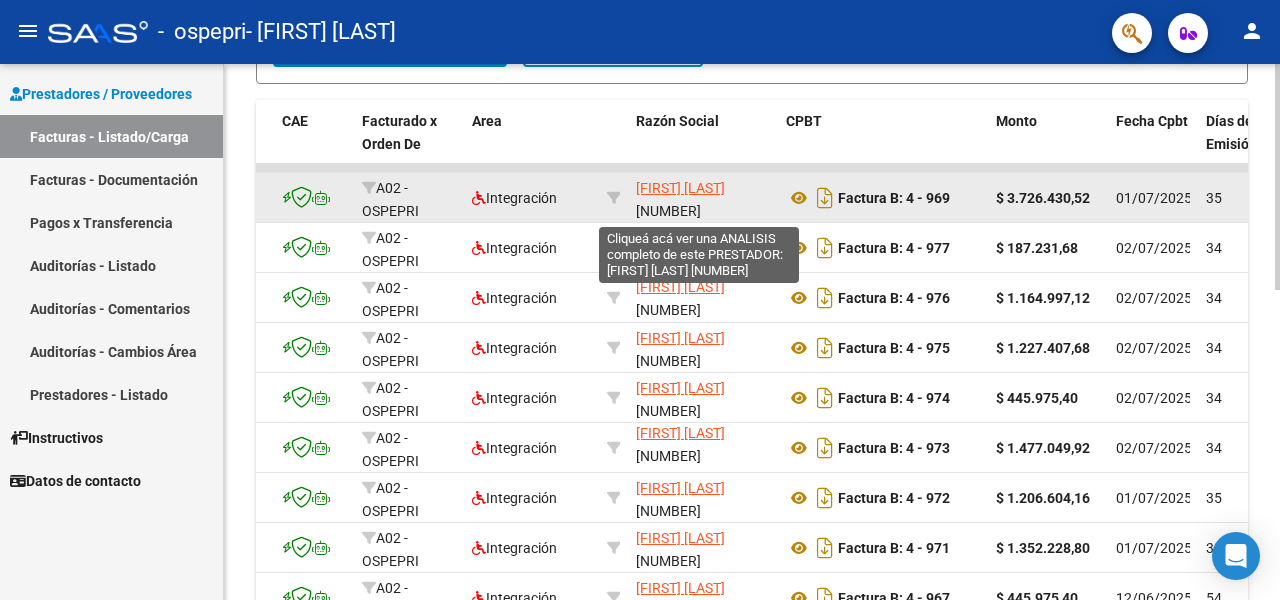 click on "[FIRST] [LAST]" 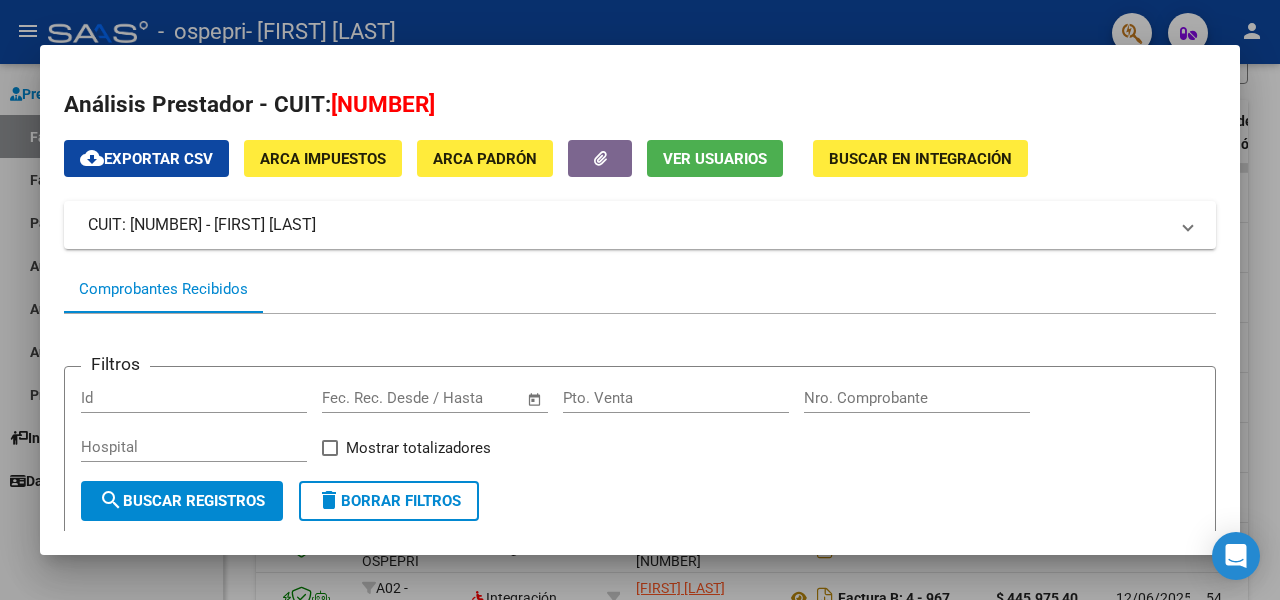 click on "ARCA Impuestos" at bounding box center (323, 159) 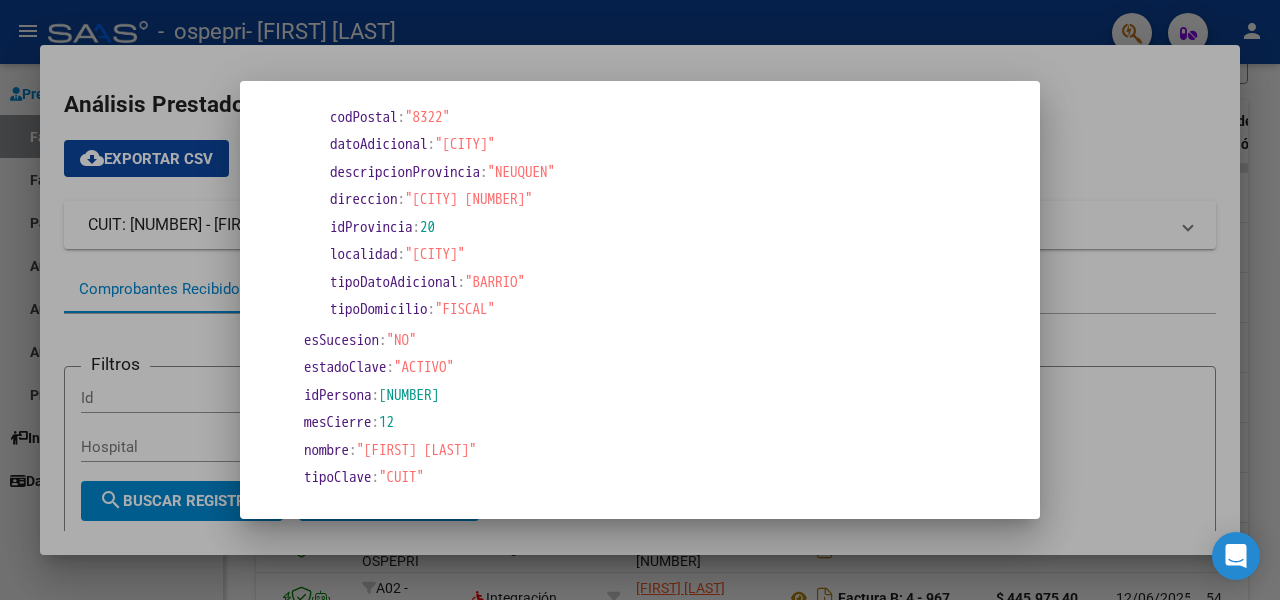 scroll, scrollTop: 0, scrollLeft: 0, axis: both 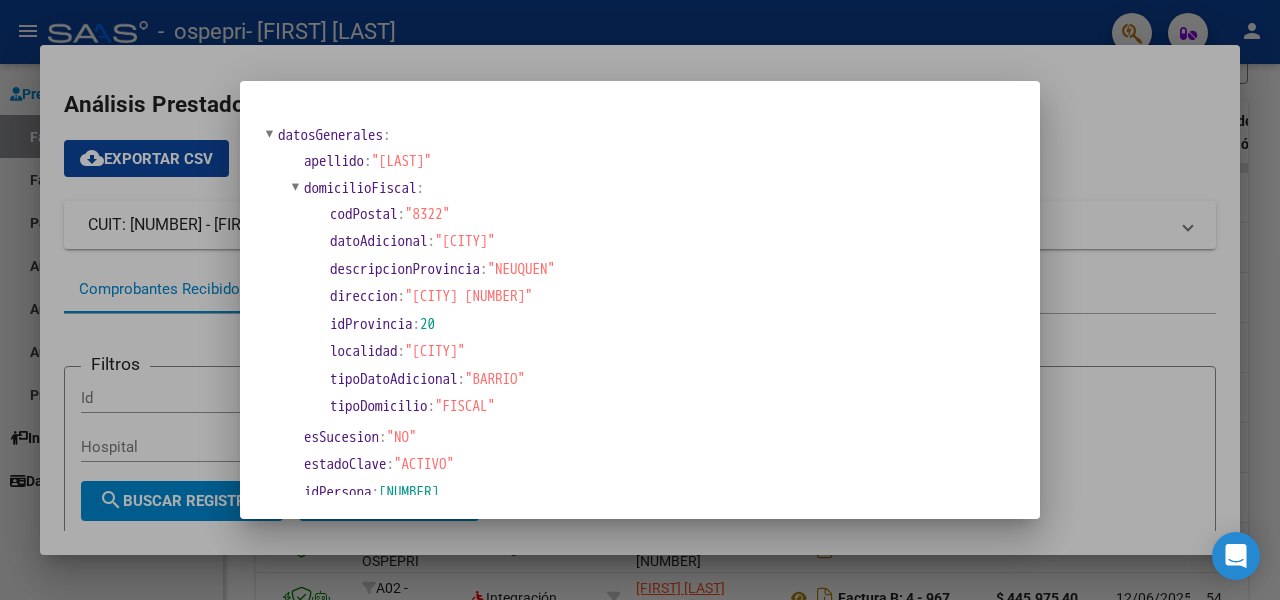 click at bounding box center (640, 300) 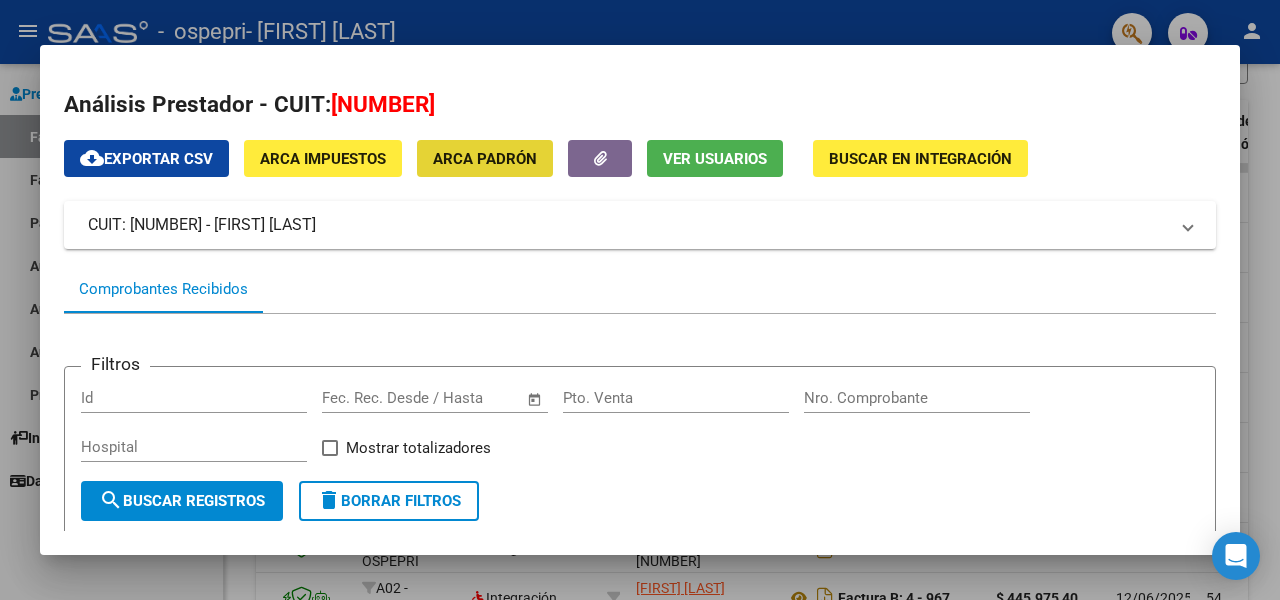 click on "ARCA Padrón" at bounding box center [485, 159] 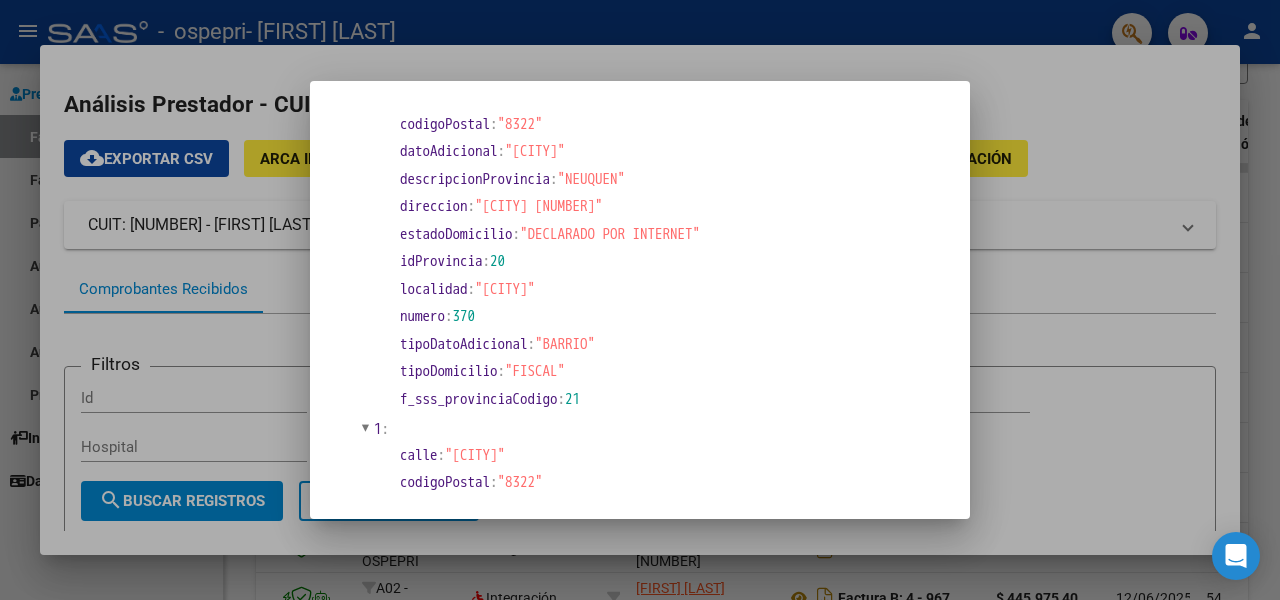 scroll, scrollTop: 200, scrollLeft: 0, axis: vertical 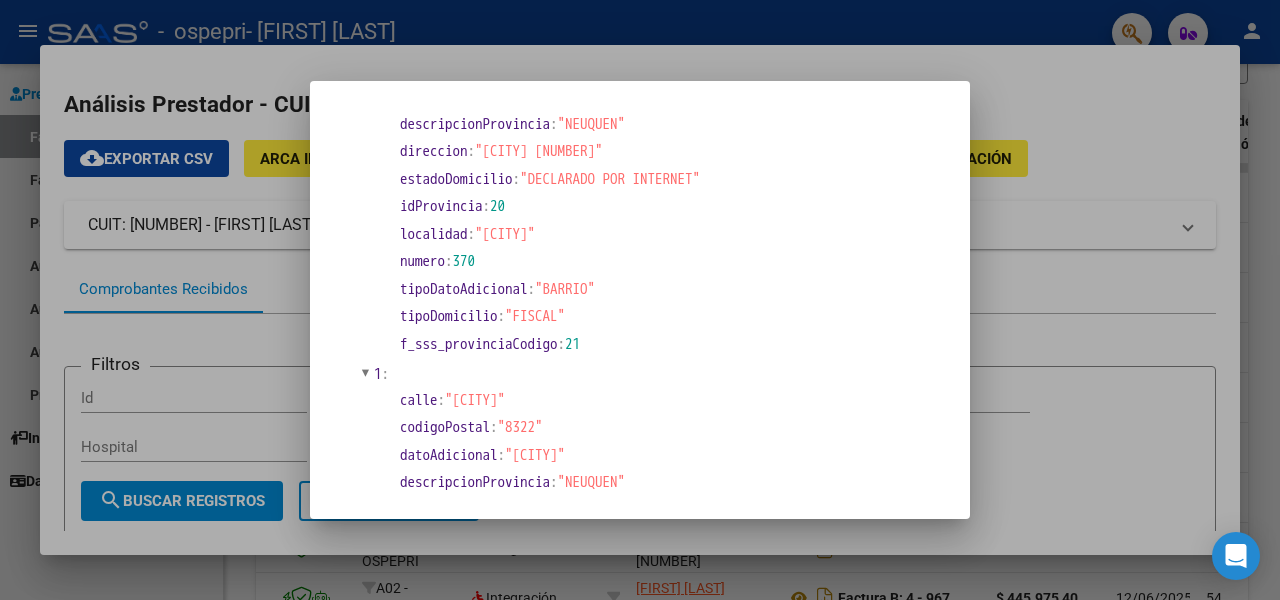 click at bounding box center (640, 300) 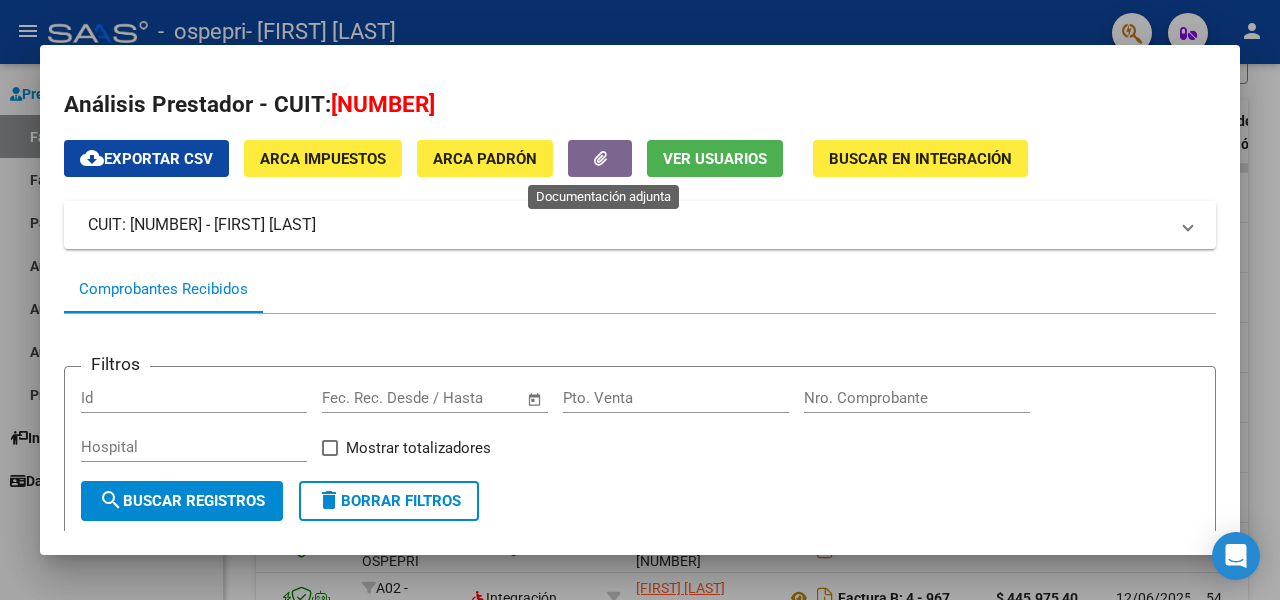 click 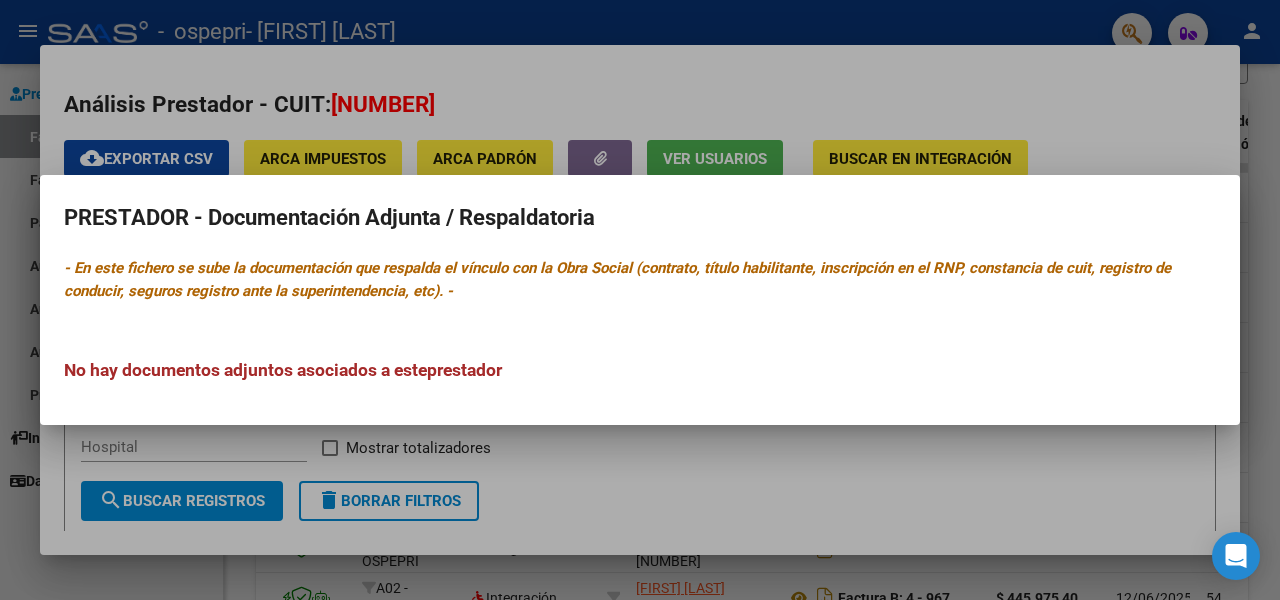 click at bounding box center (640, 300) 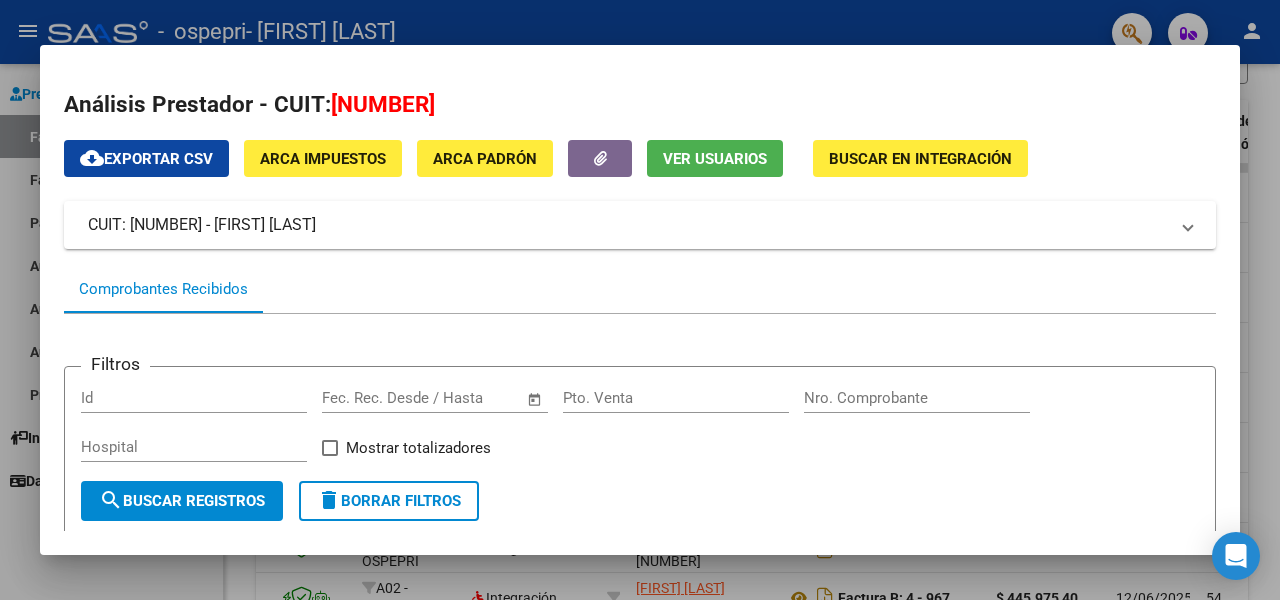 click at bounding box center [640, 300] 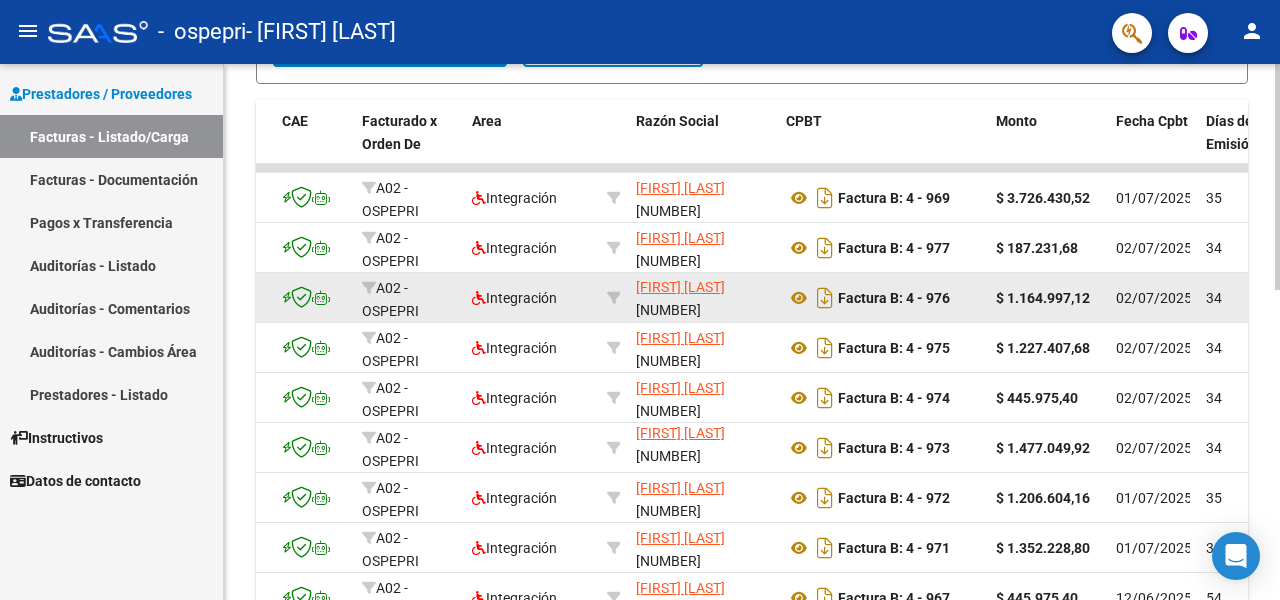 scroll, scrollTop: 0, scrollLeft: 0, axis: both 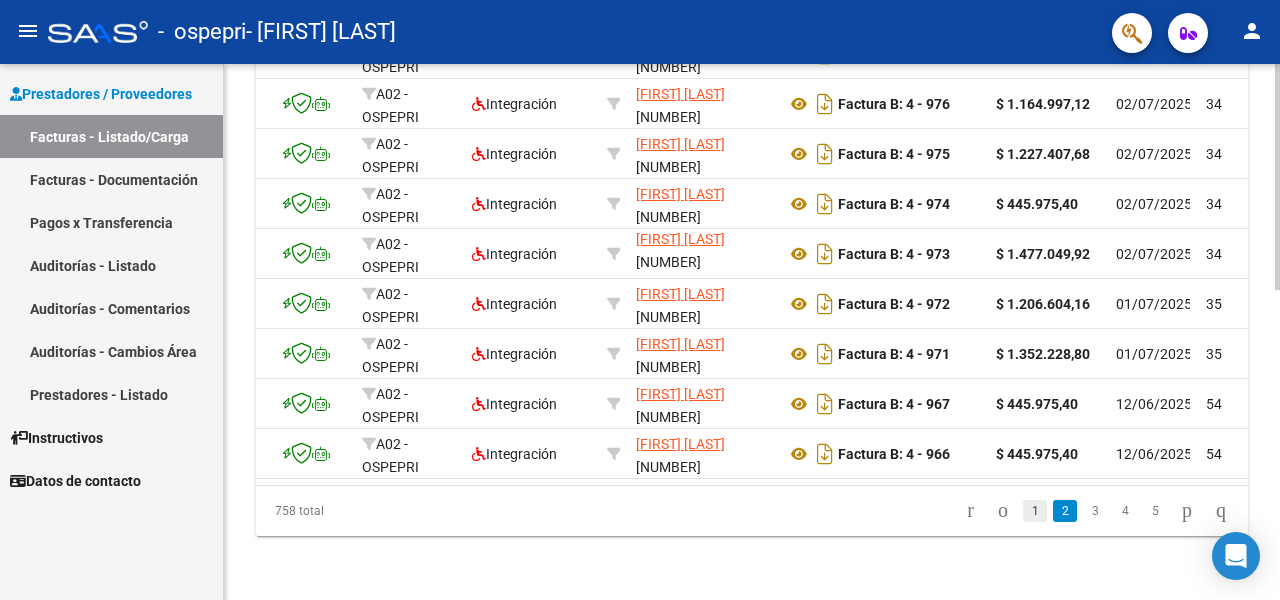 click on "1" 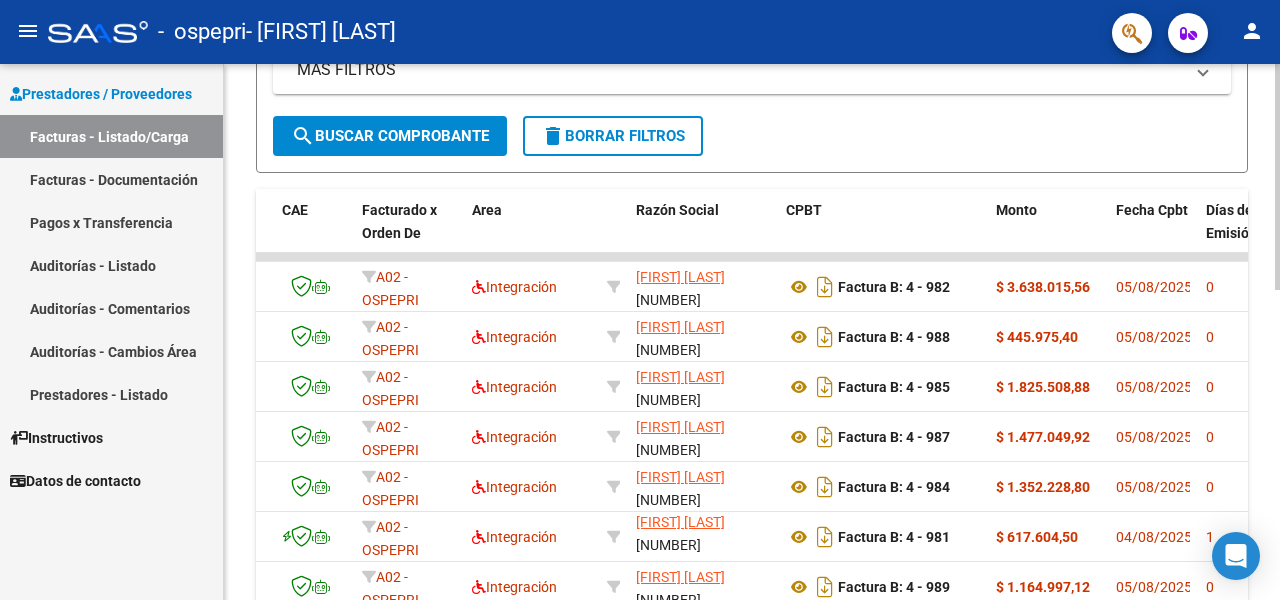 scroll, scrollTop: 533, scrollLeft: 0, axis: vertical 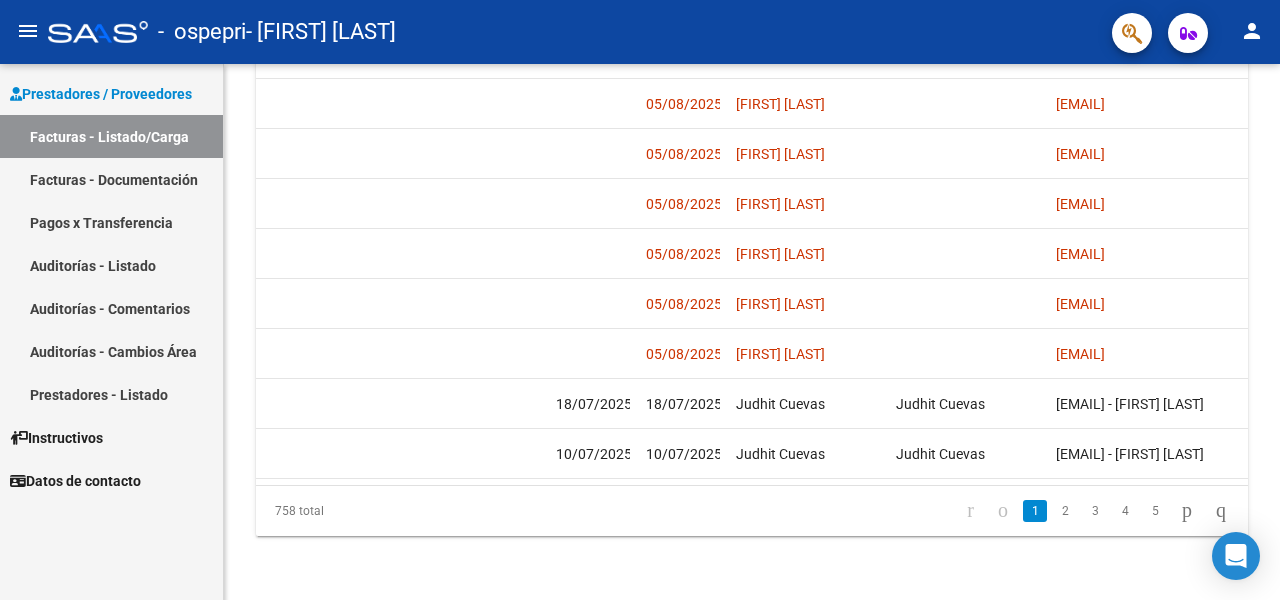 click 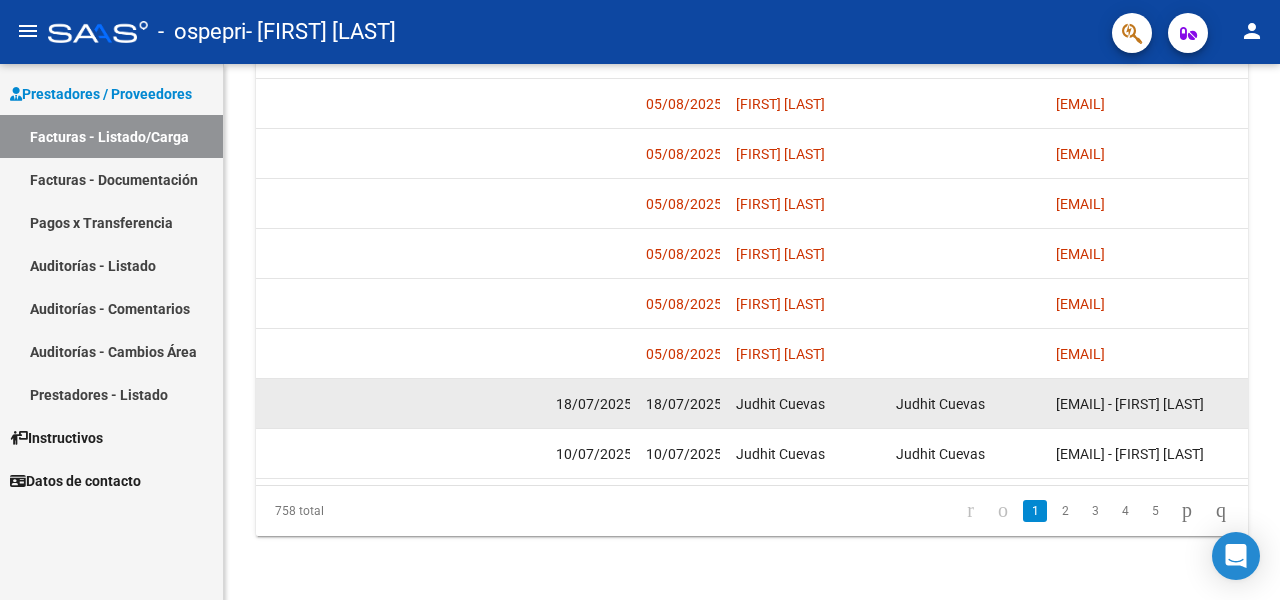 scroll, scrollTop: 733, scrollLeft: 0, axis: vertical 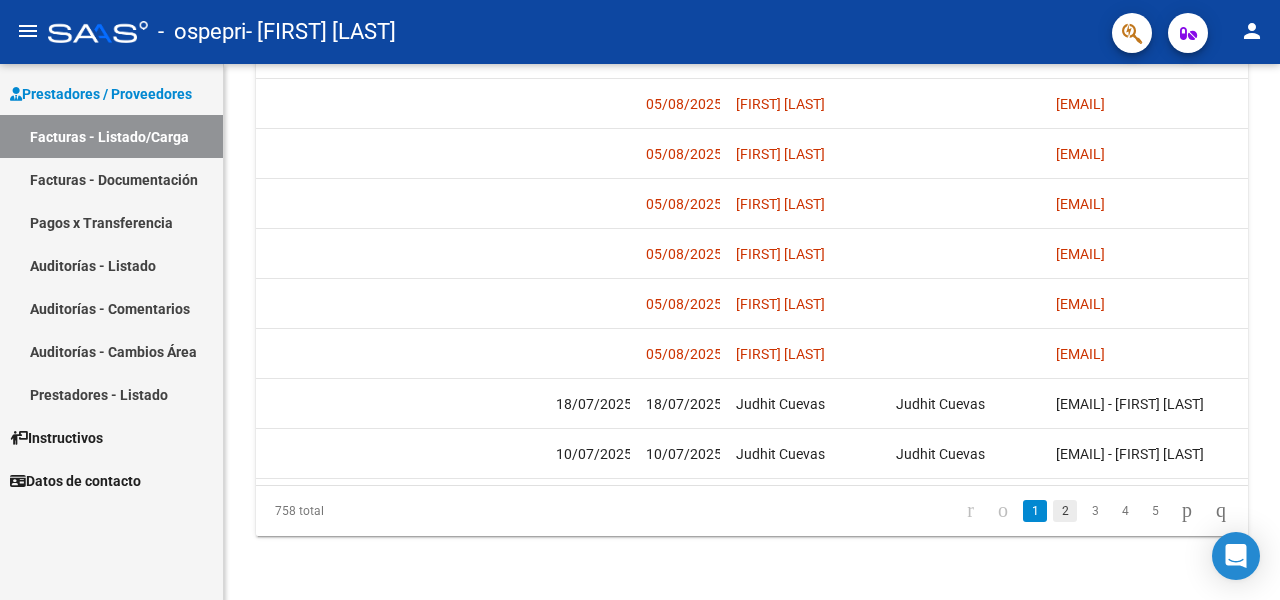 click on "2" 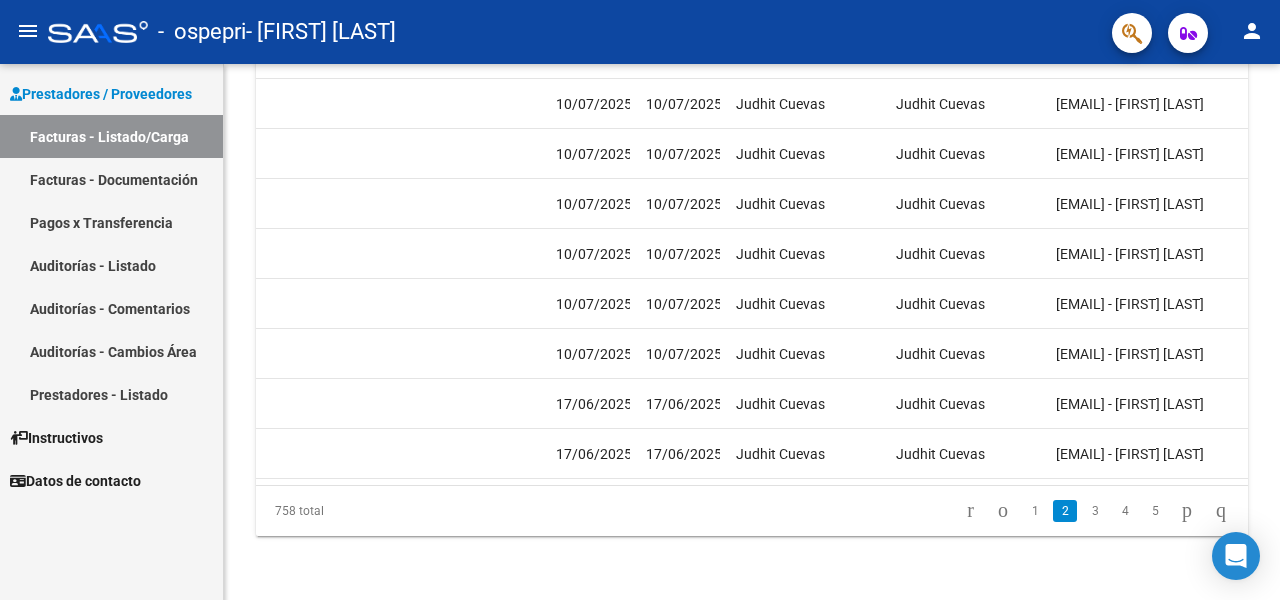 scroll, scrollTop: 0, scrollLeft: 0, axis: both 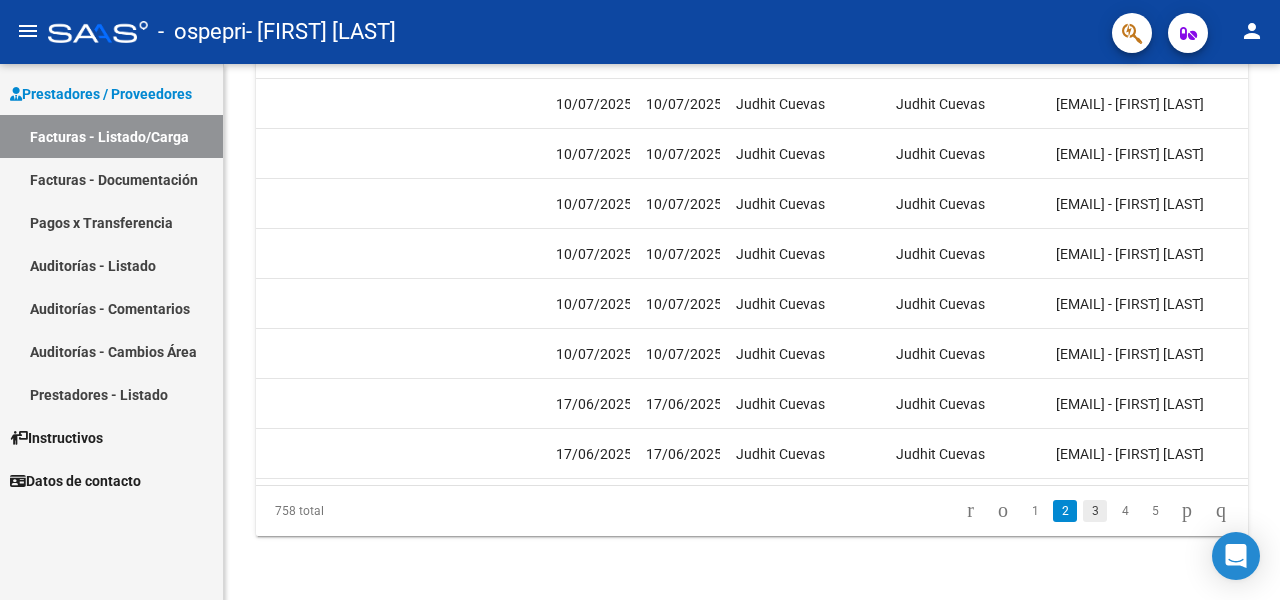 click on "3" 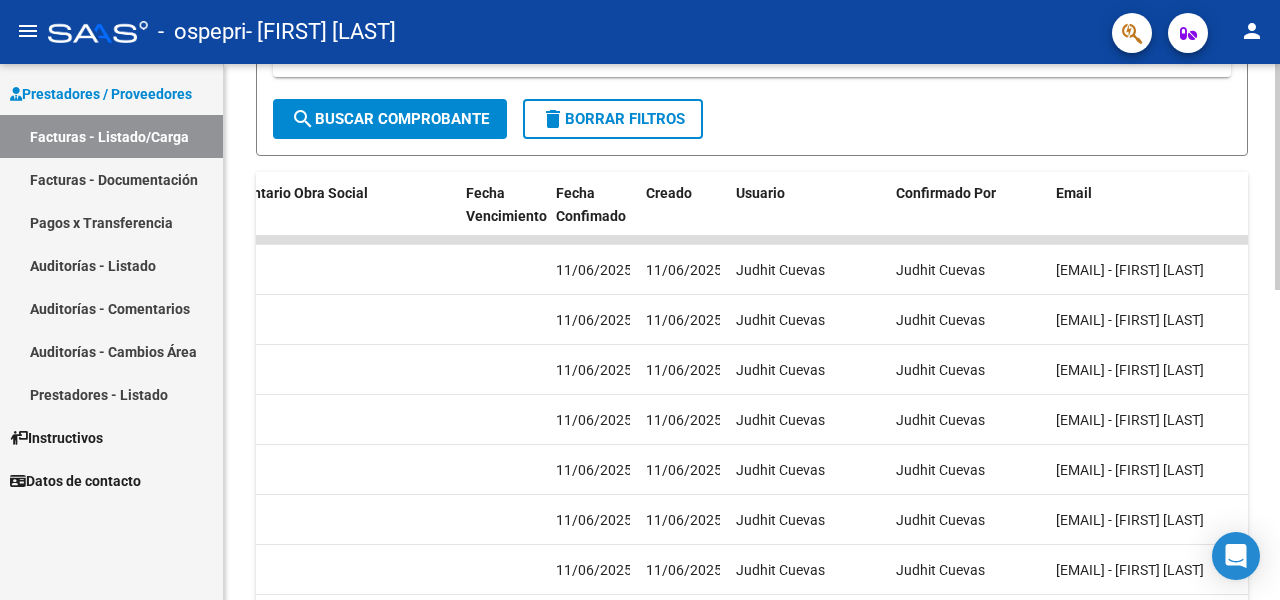 scroll, scrollTop: 433, scrollLeft: 0, axis: vertical 